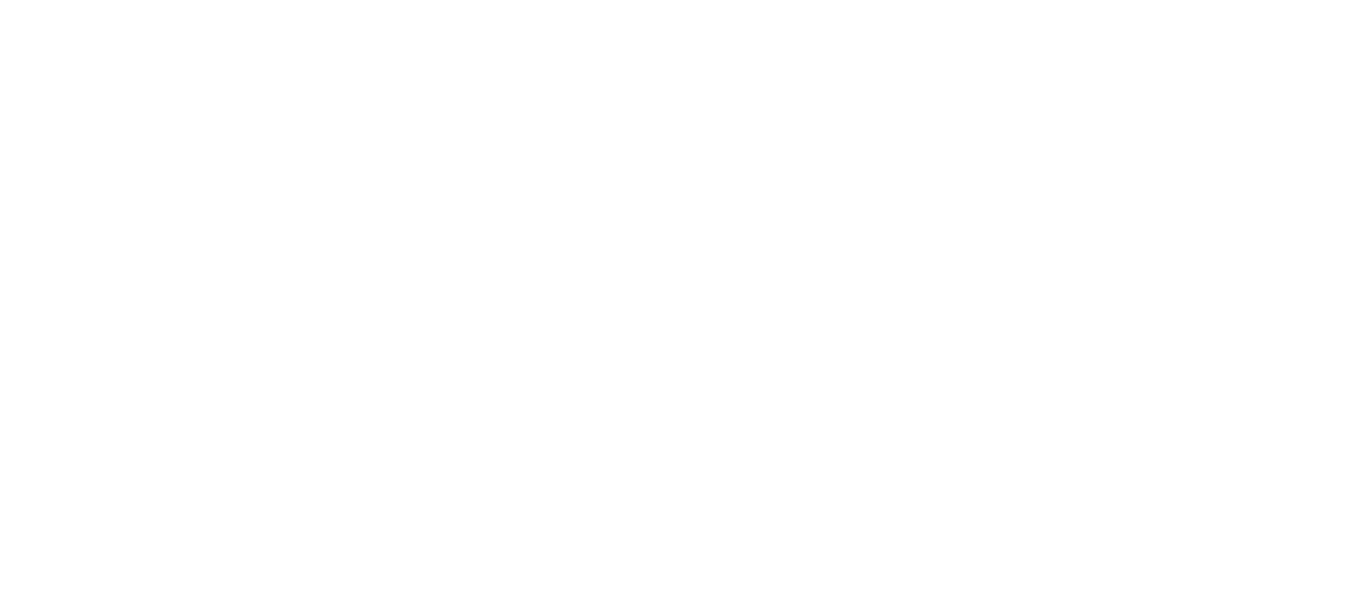 scroll, scrollTop: 0, scrollLeft: 0, axis: both 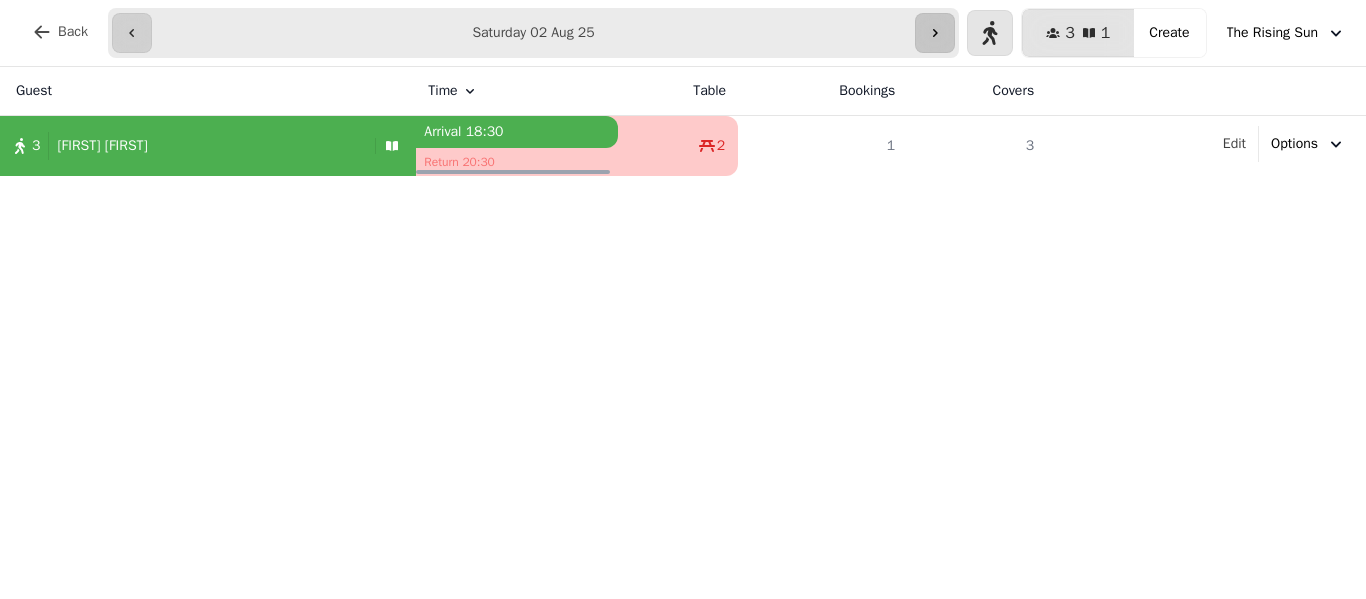 click at bounding box center [935, 33] 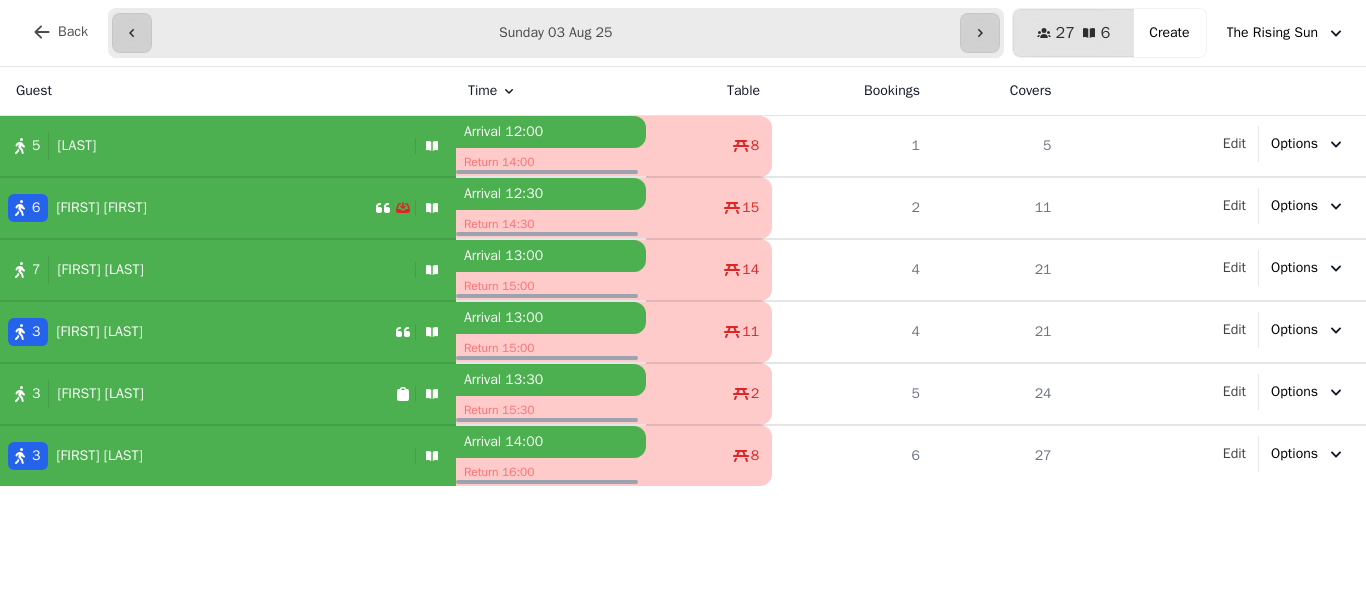 click on "1" at bounding box center [852, 147] 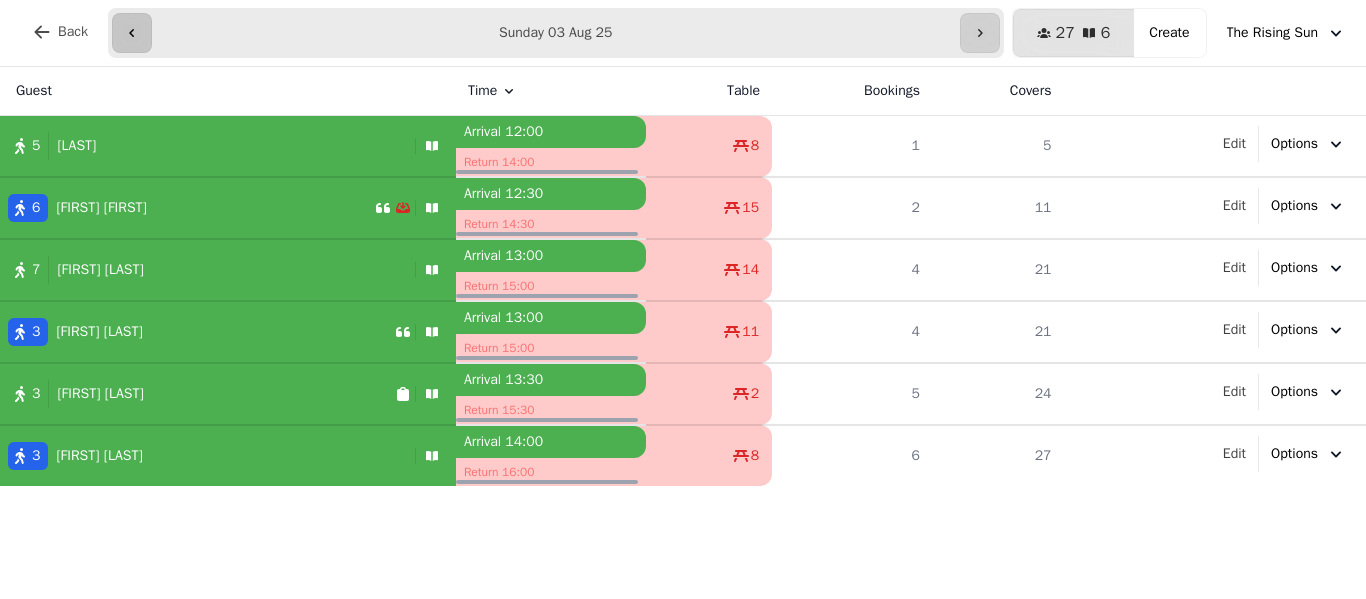 click at bounding box center (132, 33) 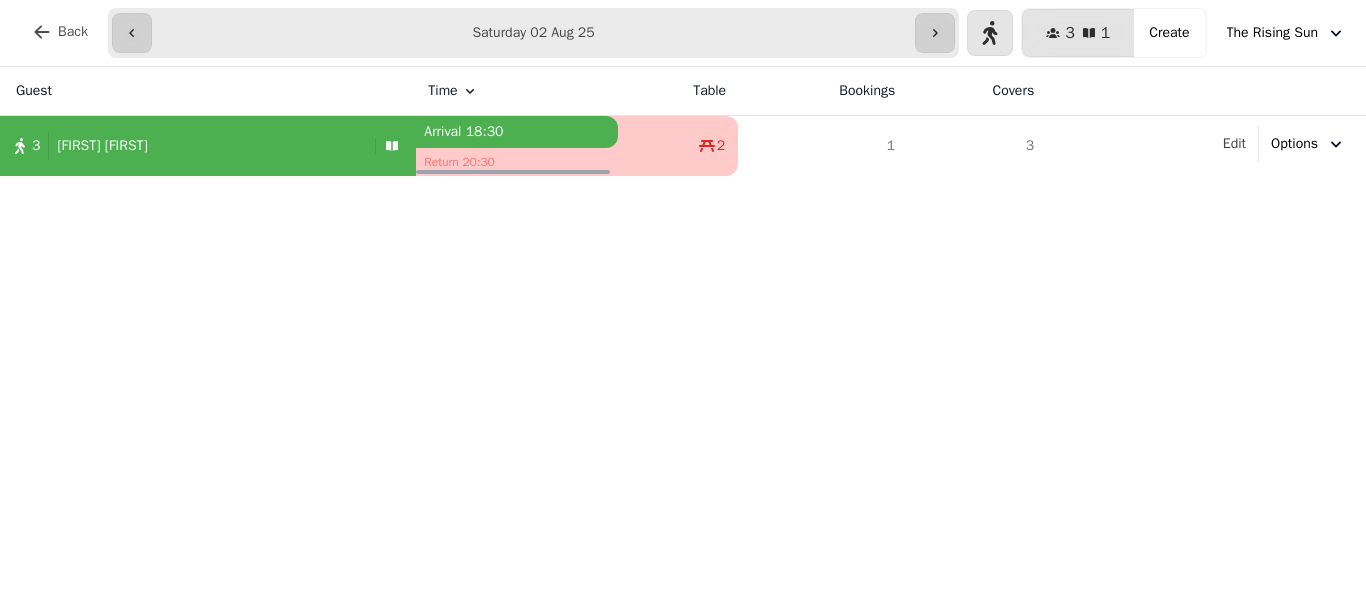 click on "**********" at bounding box center [533, 33] 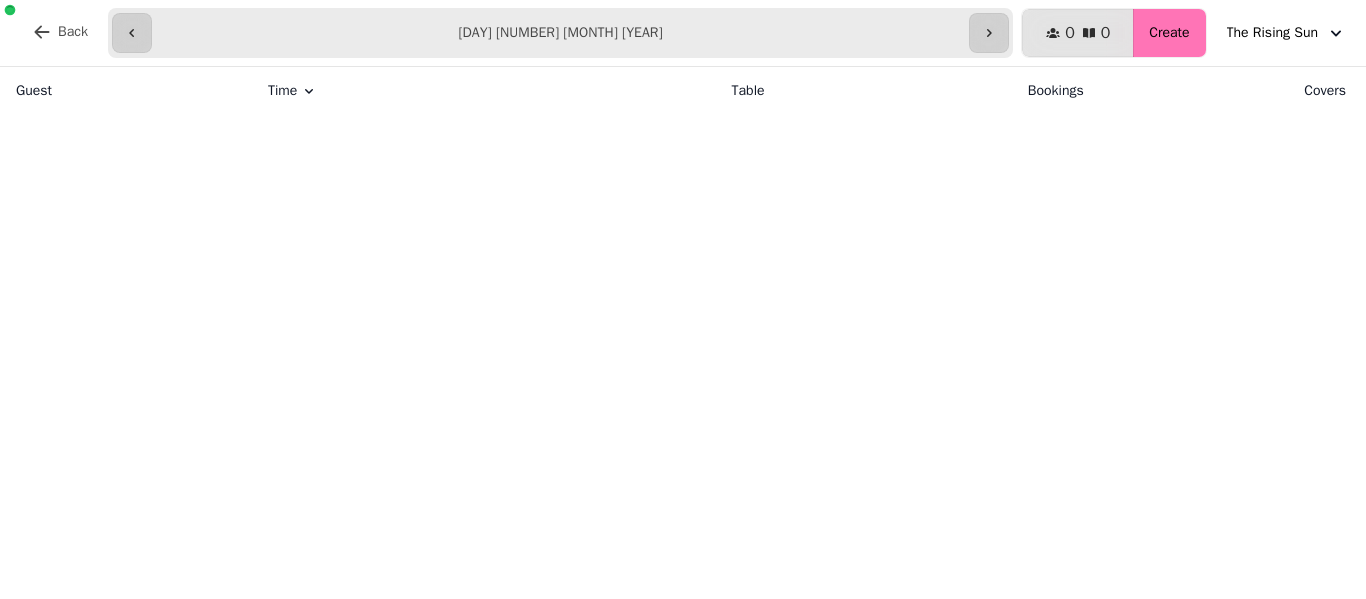 click on "Create" at bounding box center (1169, 33) 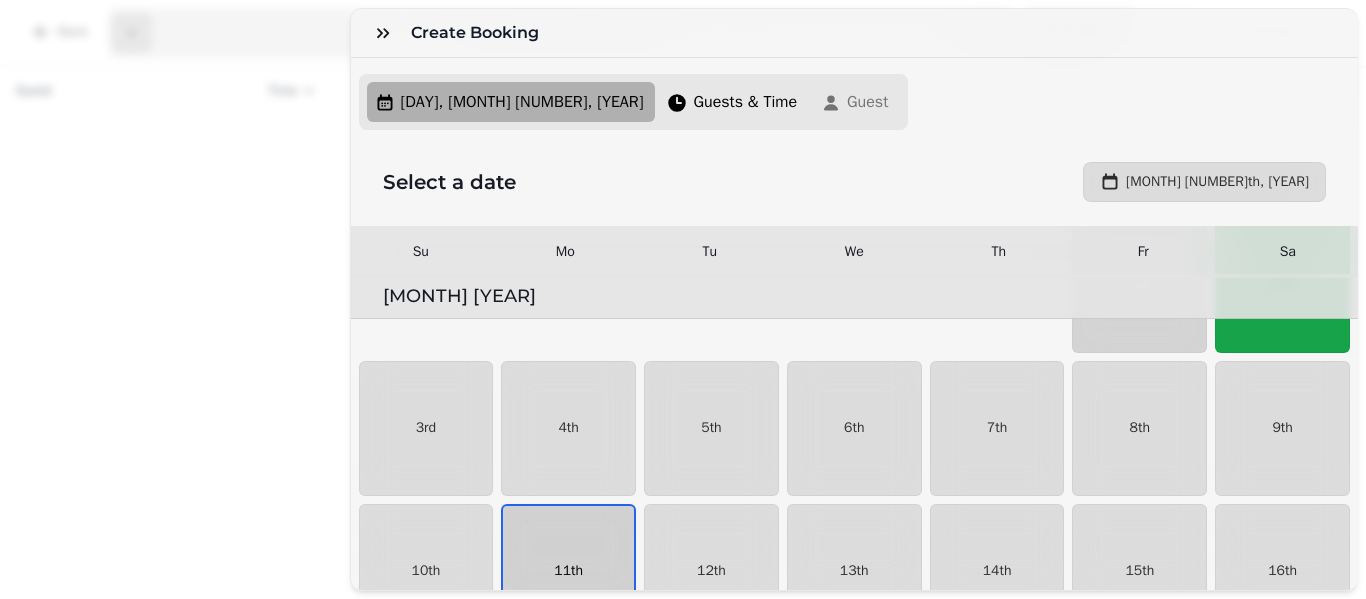 scroll, scrollTop: 114, scrollLeft: 0, axis: vertical 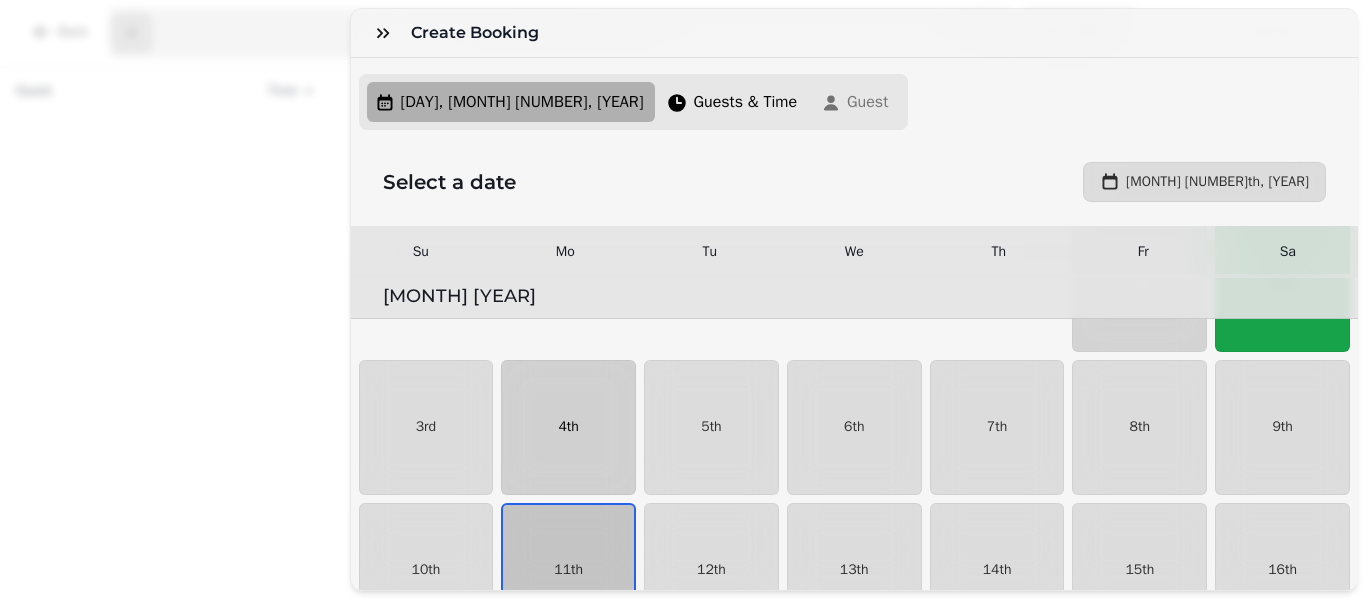 click on "4th" at bounding box center (568, 427) 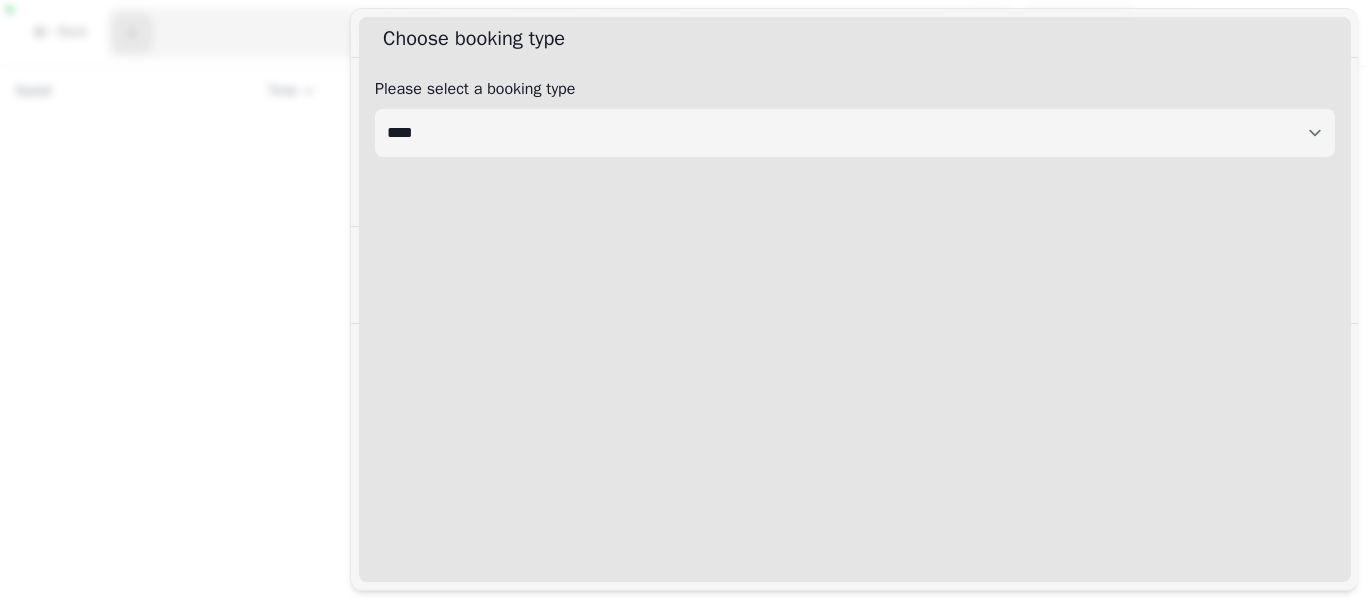 select on "****" 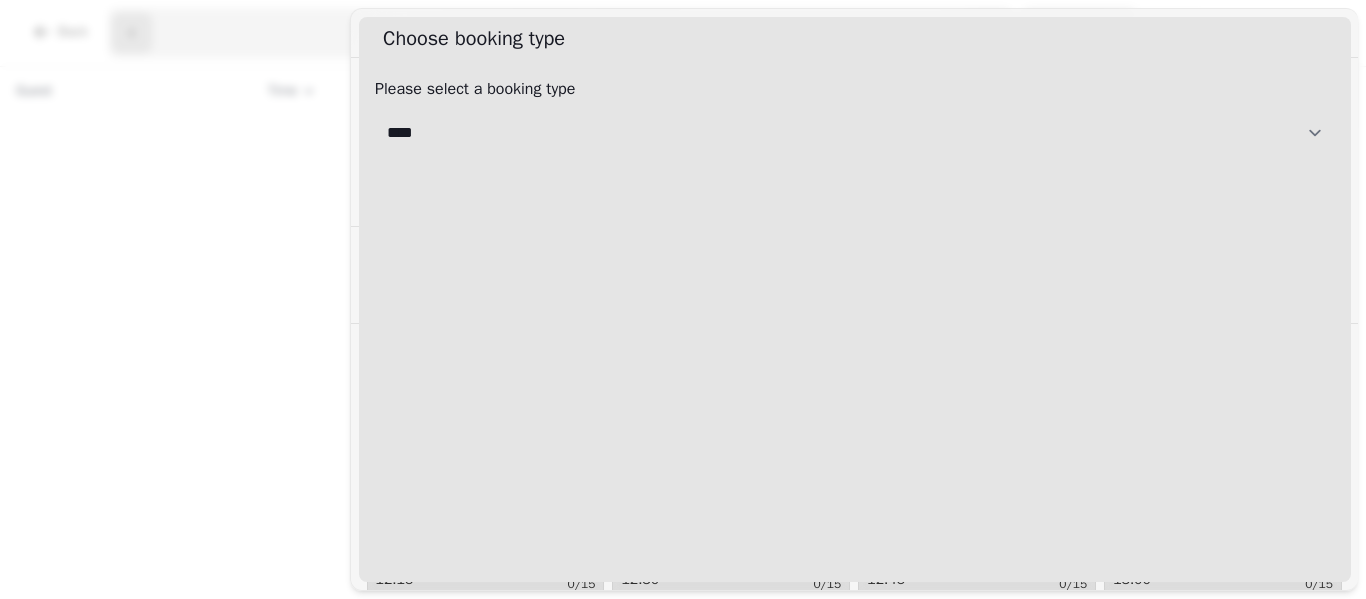click on "[CARD_NUMBER]" at bounding box center (855, 133) 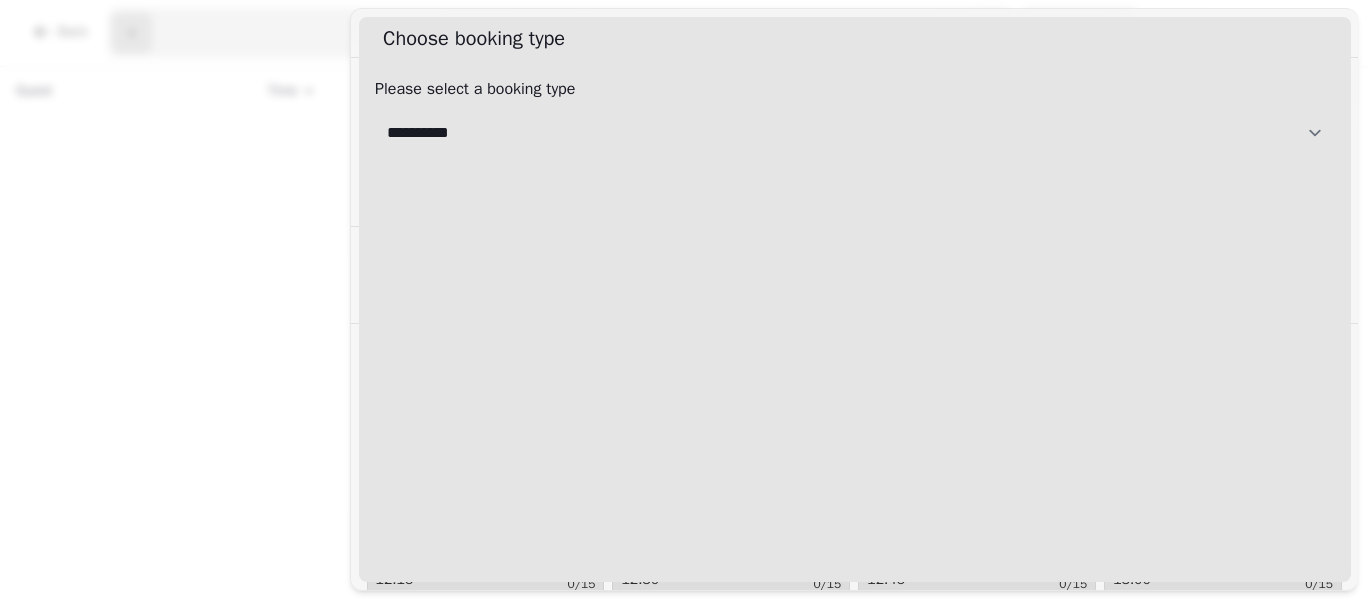 click on "[CARD_NUMBER]" at bounding box center [855, 133] 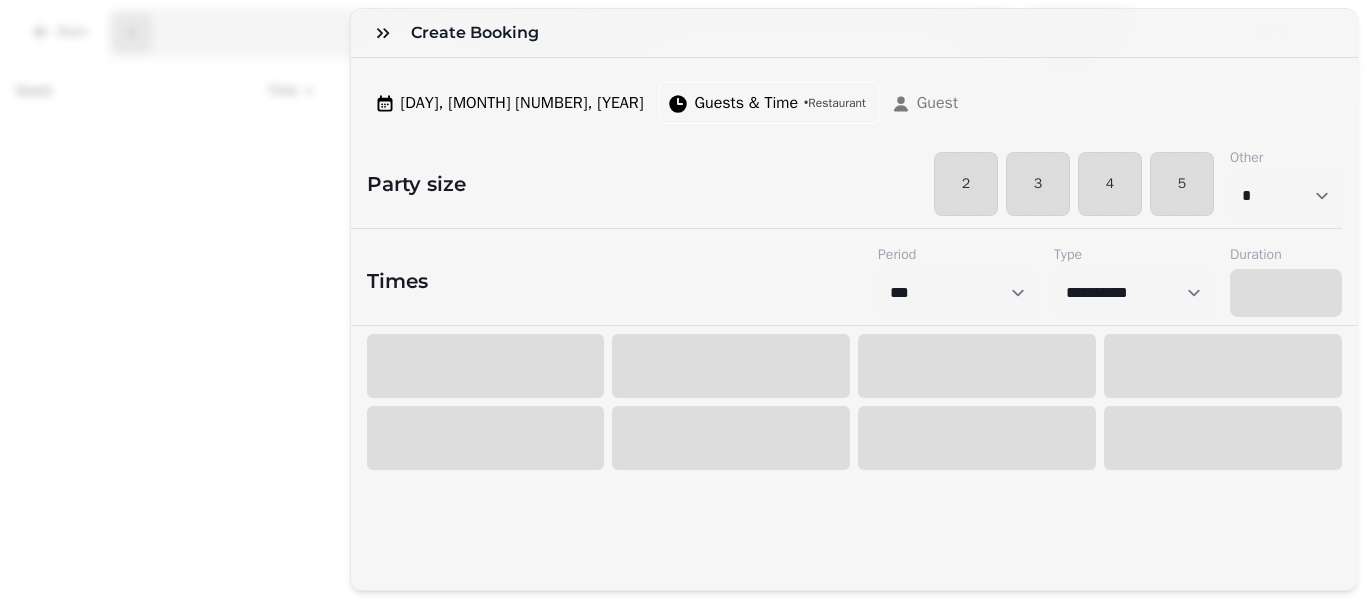 select on "****" 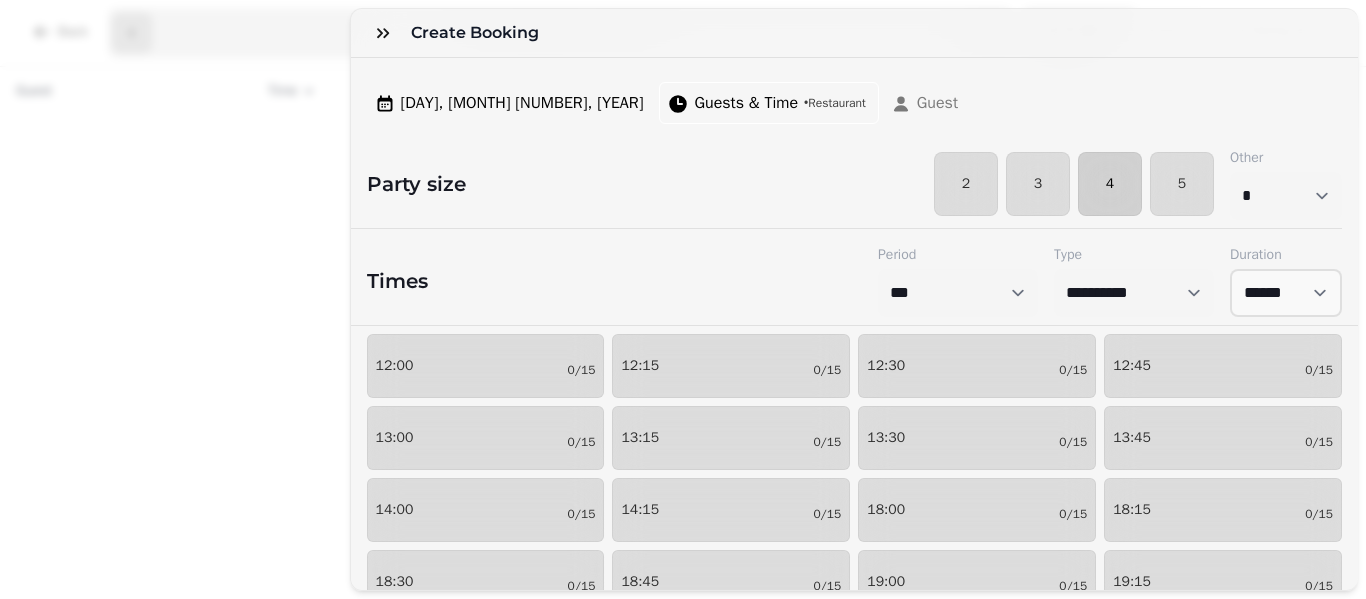 click on "4" at bounding box center [1110, 184] 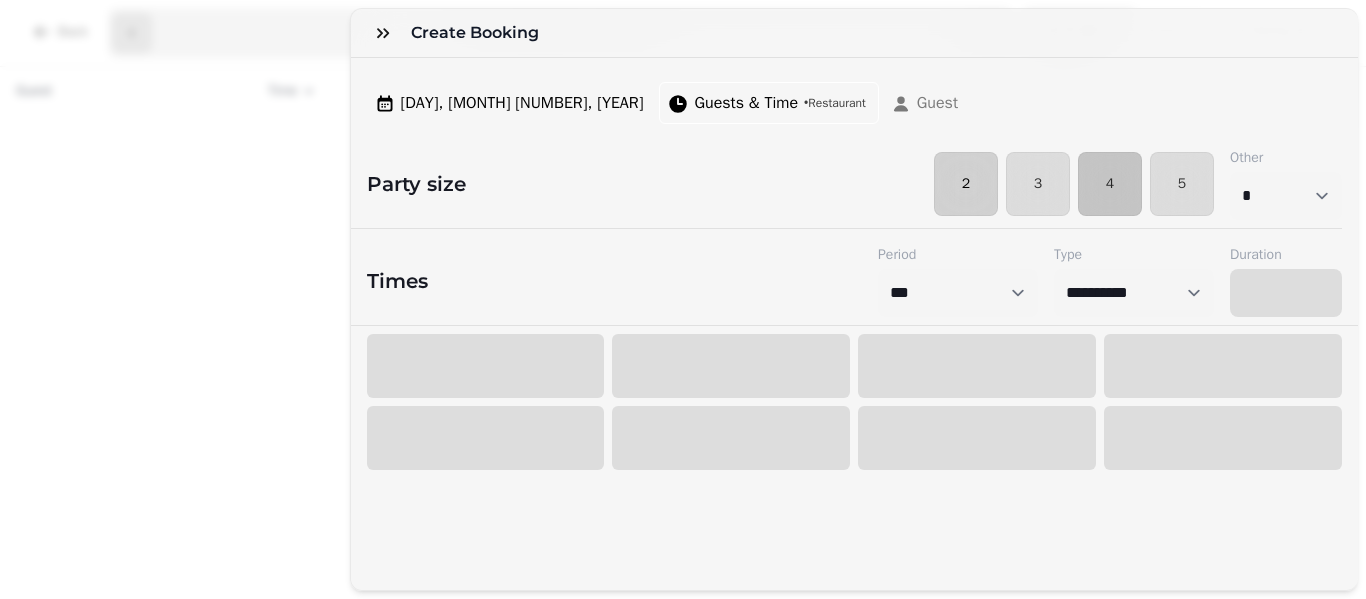 select on "****" 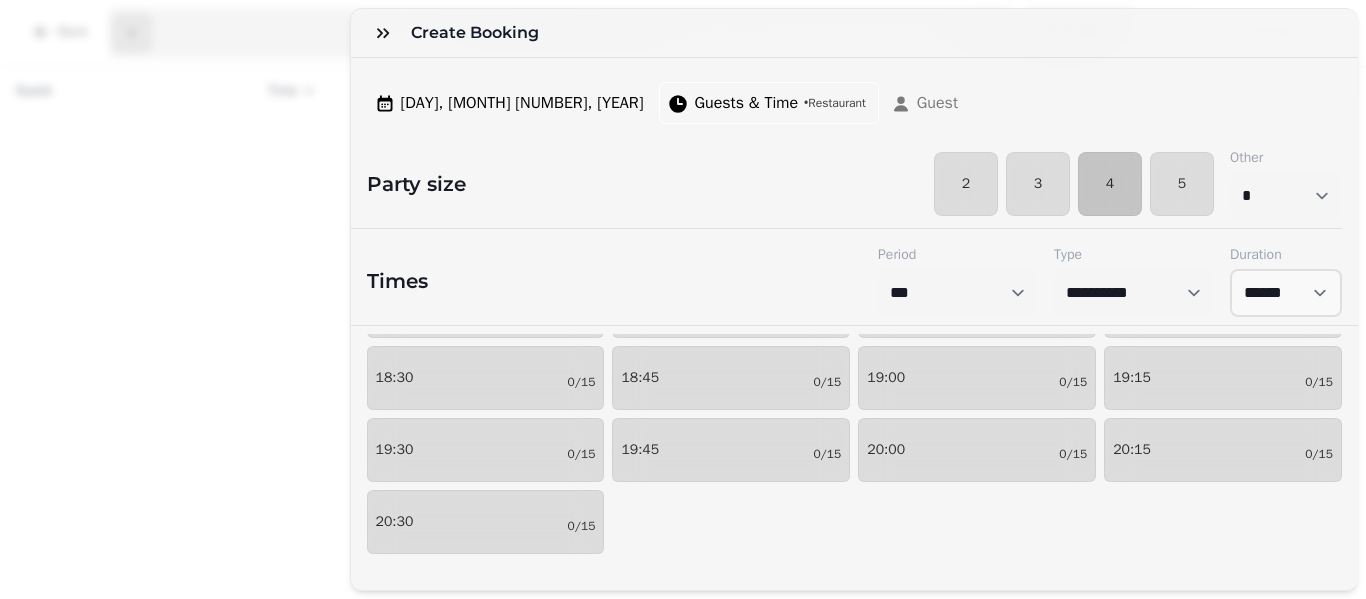 scroll, scrollTop: 206, scrollLeft: 0, axis: vertical 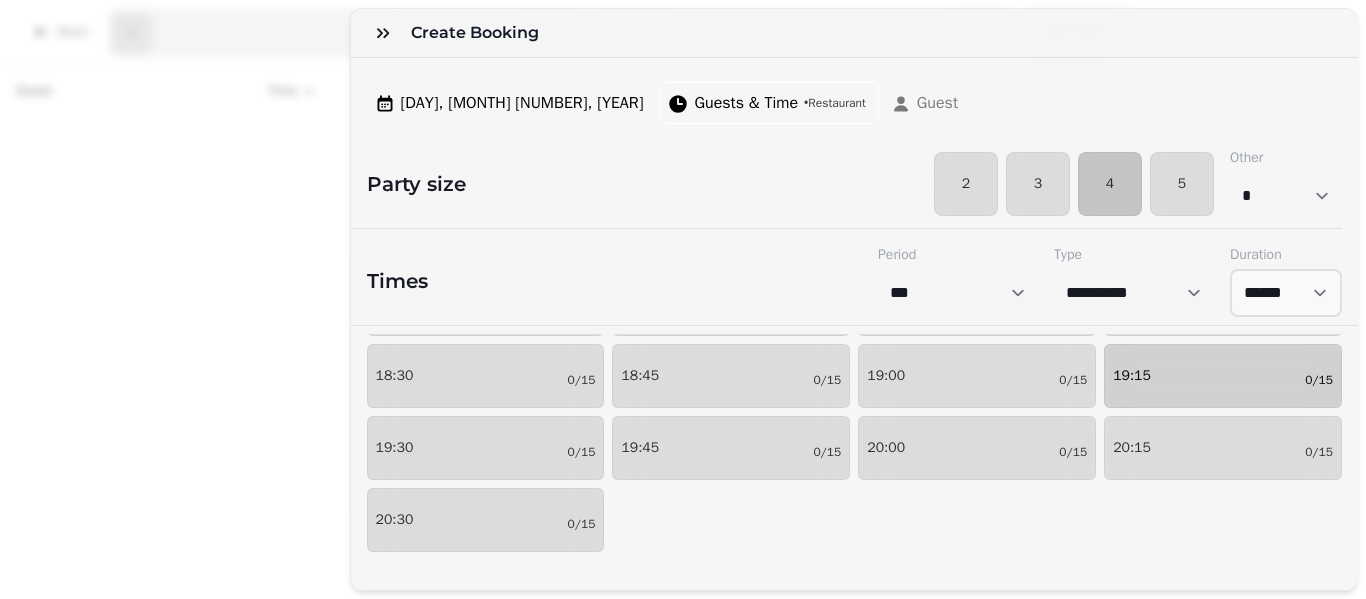 click on "19:15 0/15" at bounding box center (1223, 376) 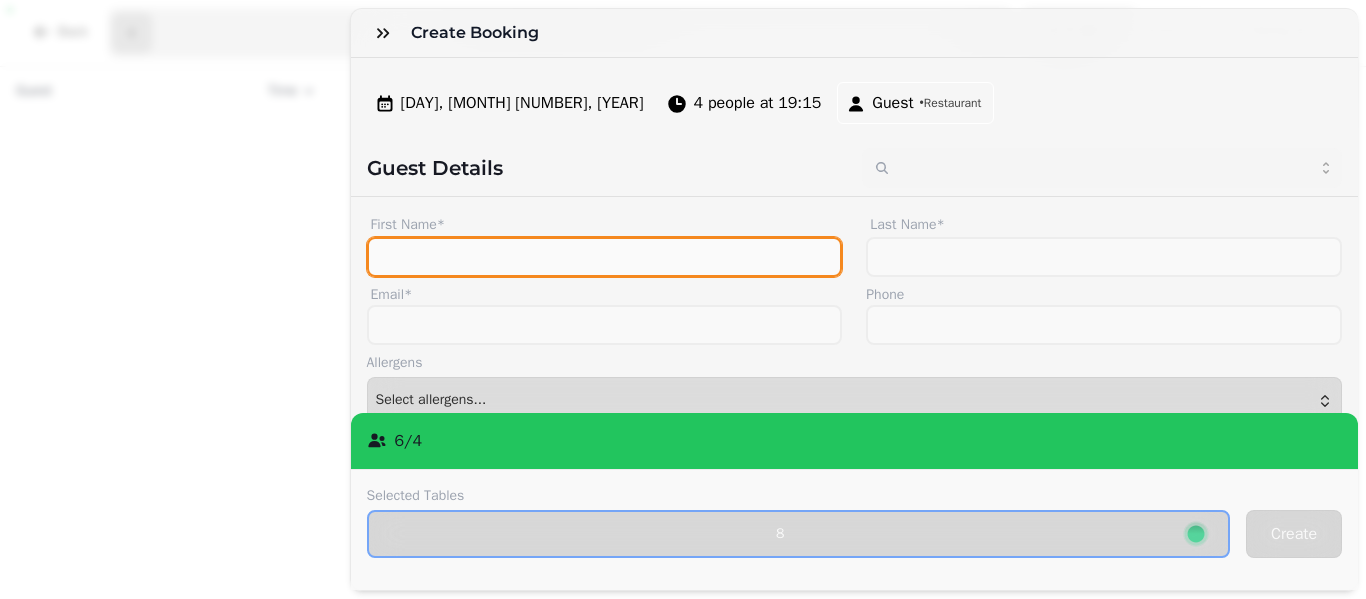 click on "First Name*" at bounding box center (605, 257) 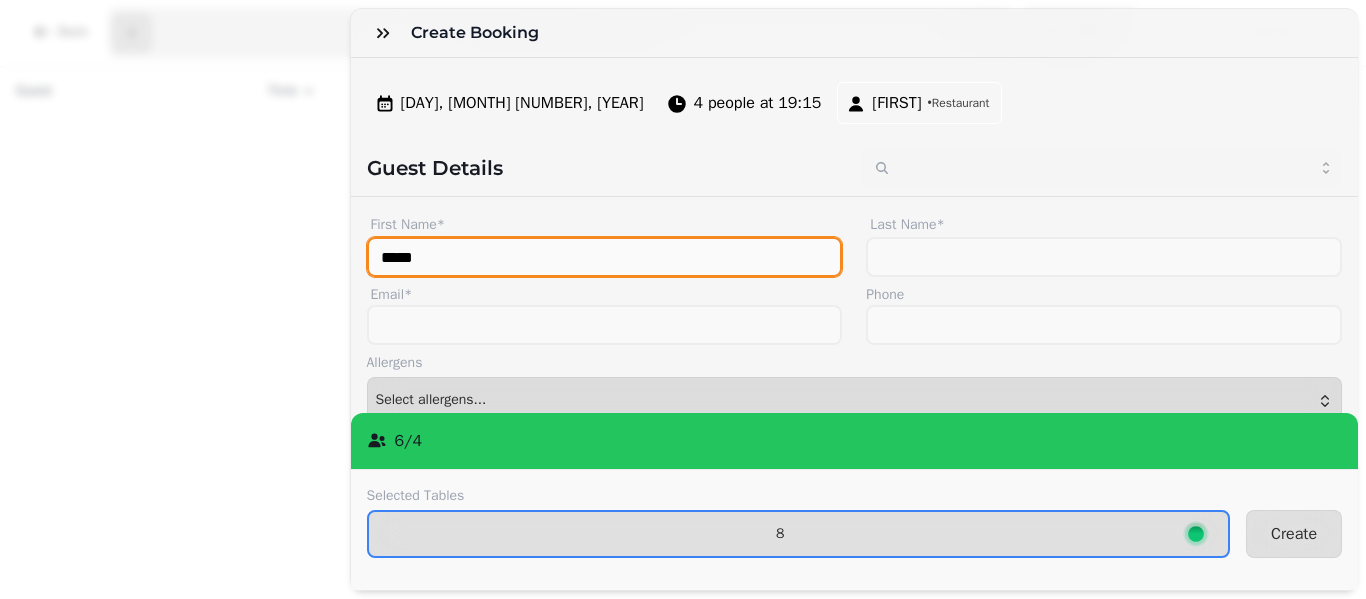 type on "*****" 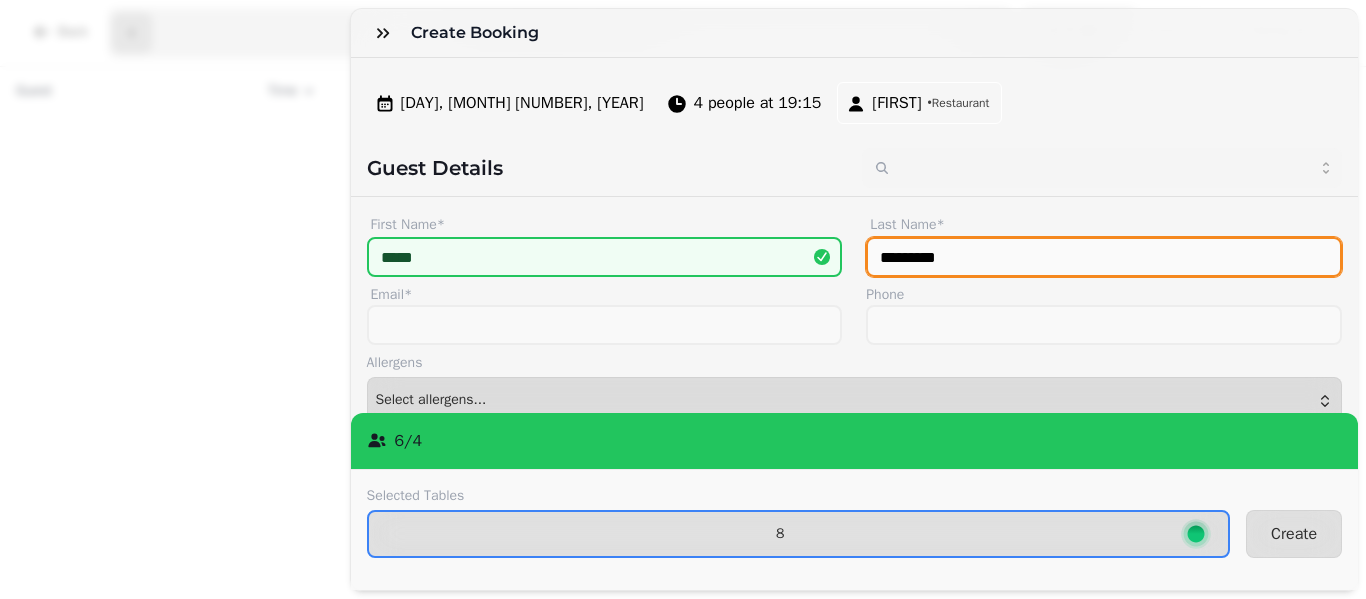type on "*********" 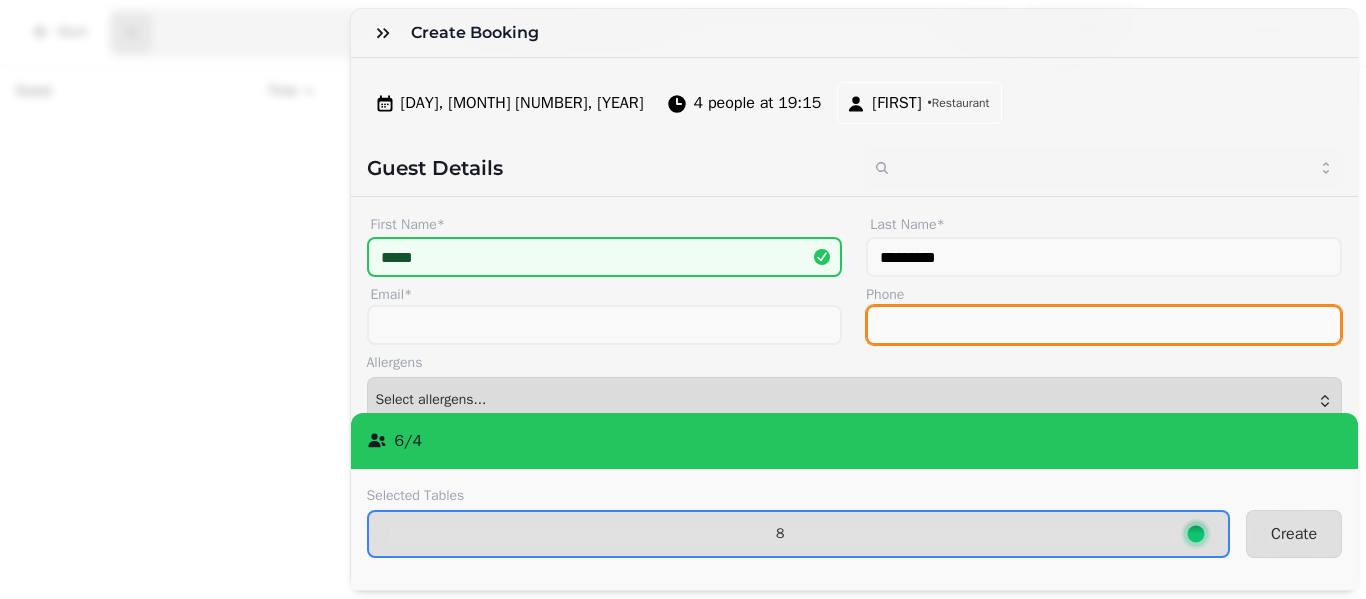 click on "Phone" at bounding box center [1104, 325] 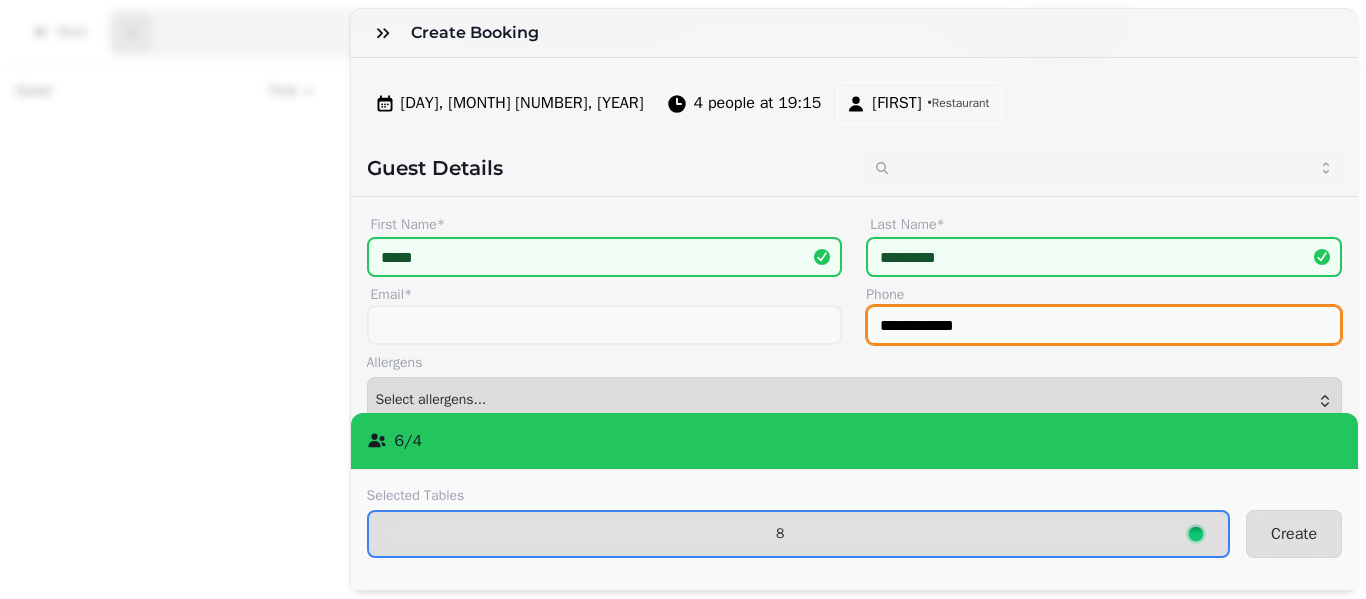 scroll, scrollTop: 117, scrollLeft: 0, axis: vertical 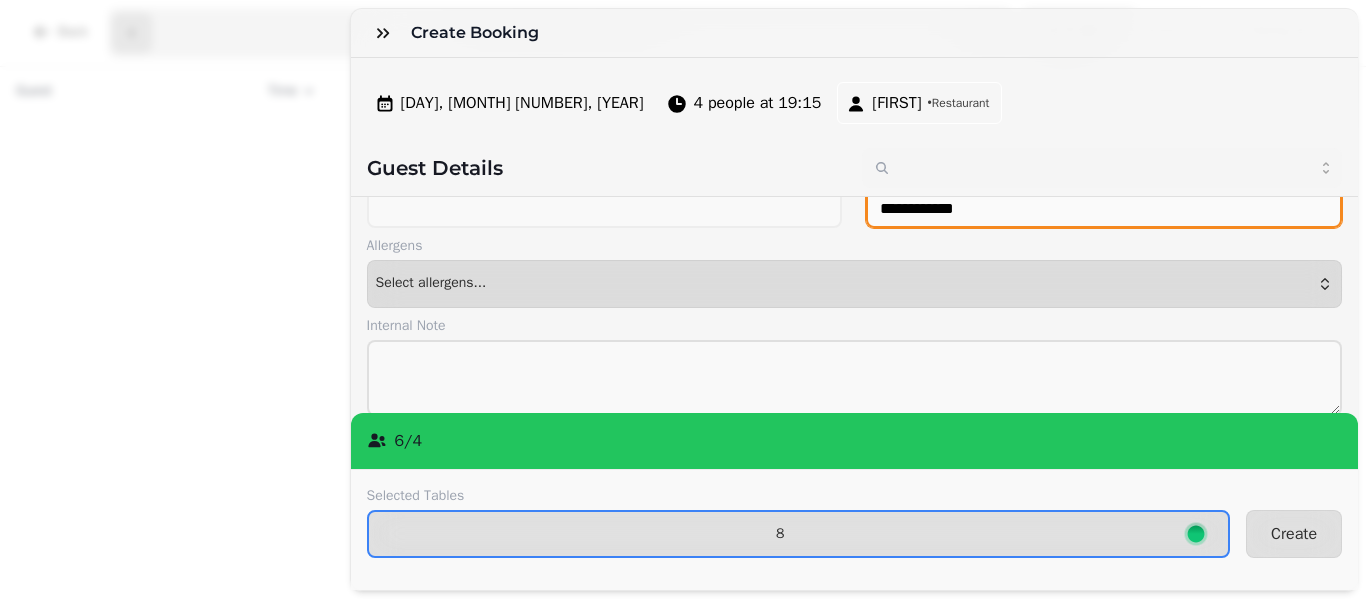 type on "**********" 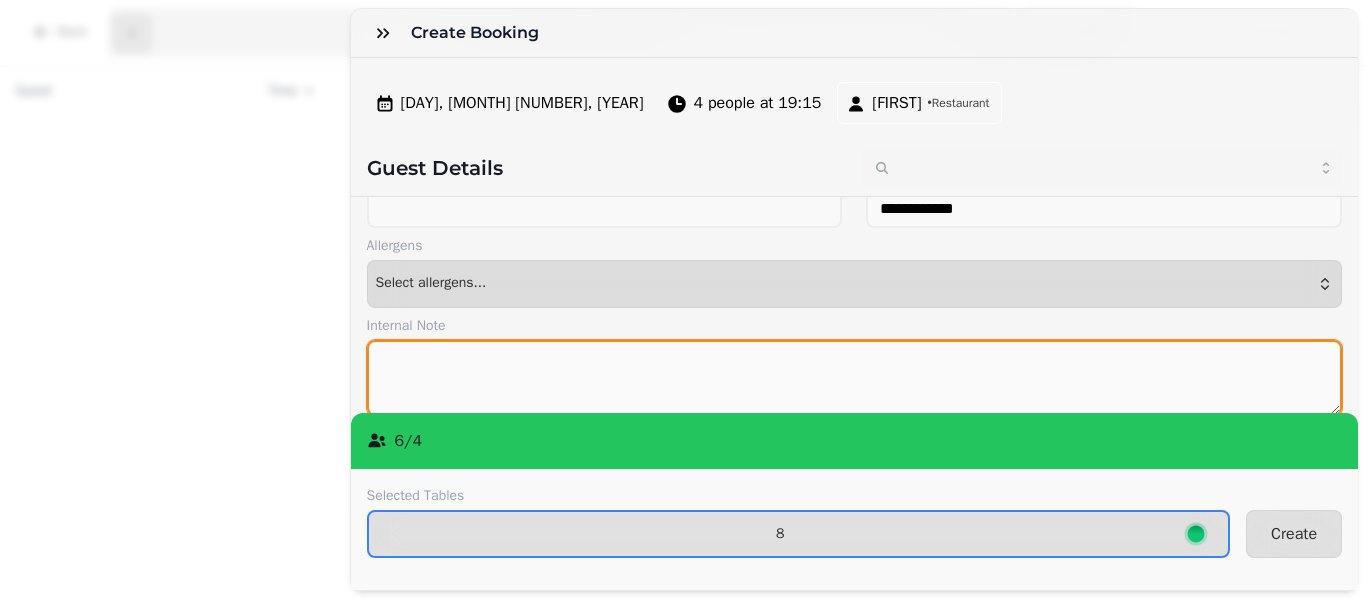 click at bounding box center [855, 378] 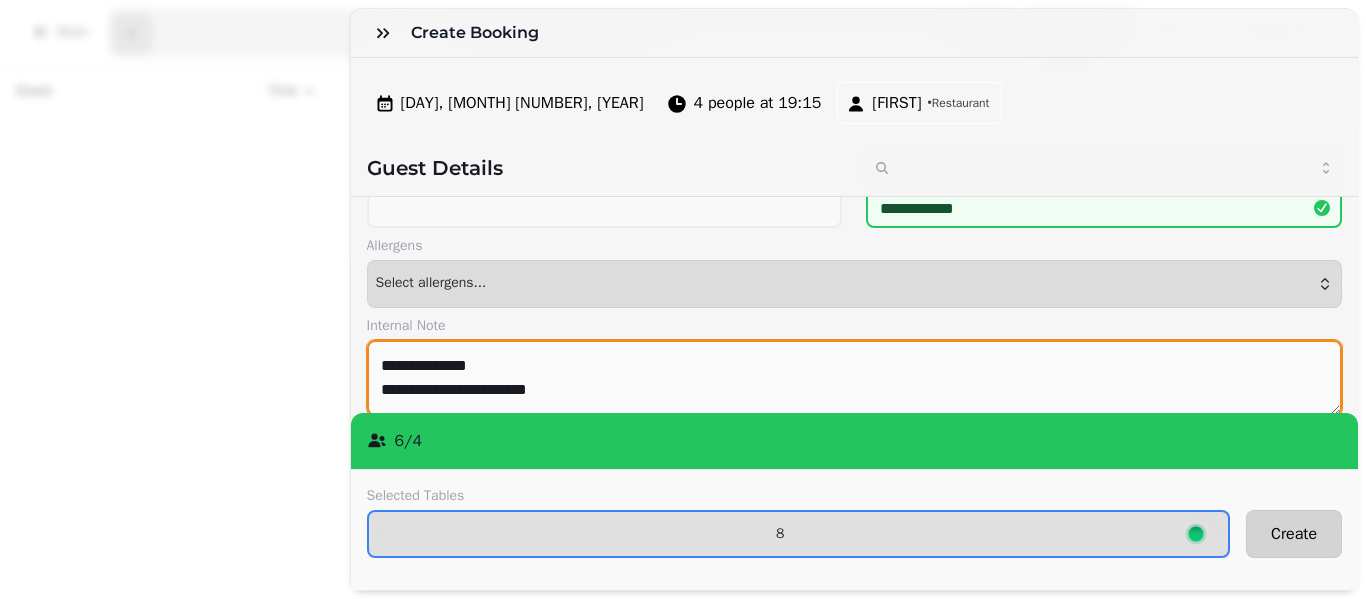 type on "[CARD_NUMBER]" 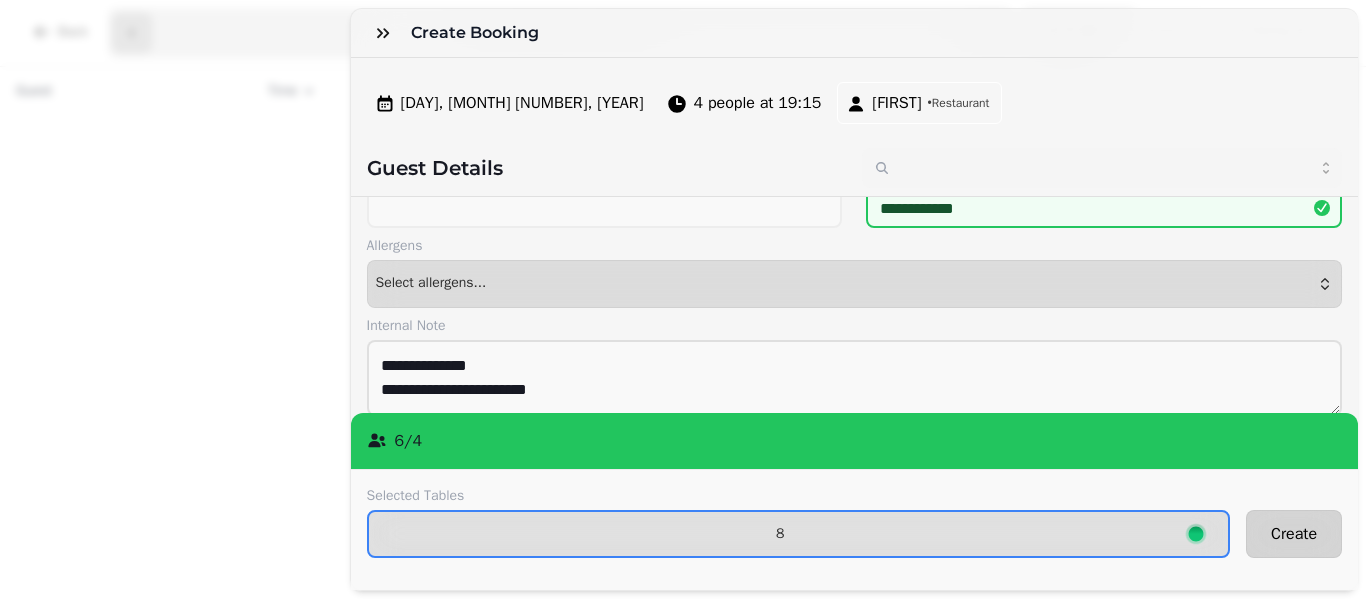 click on "Create" at bounding box center [1294, 534] 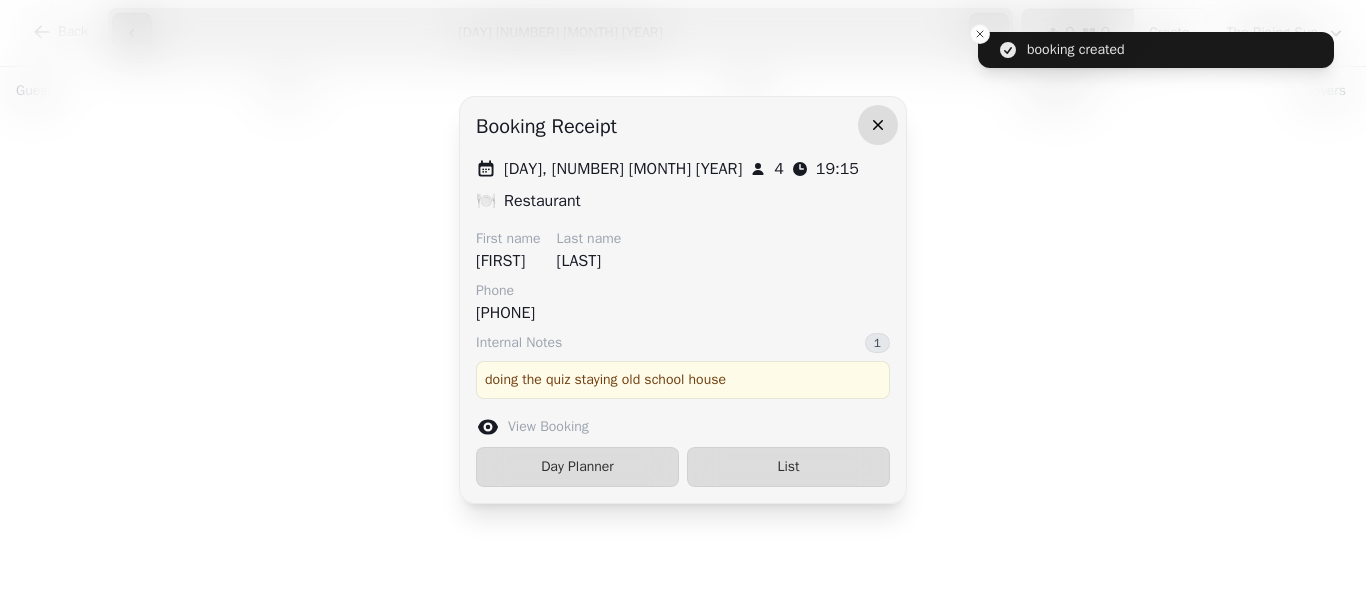 click 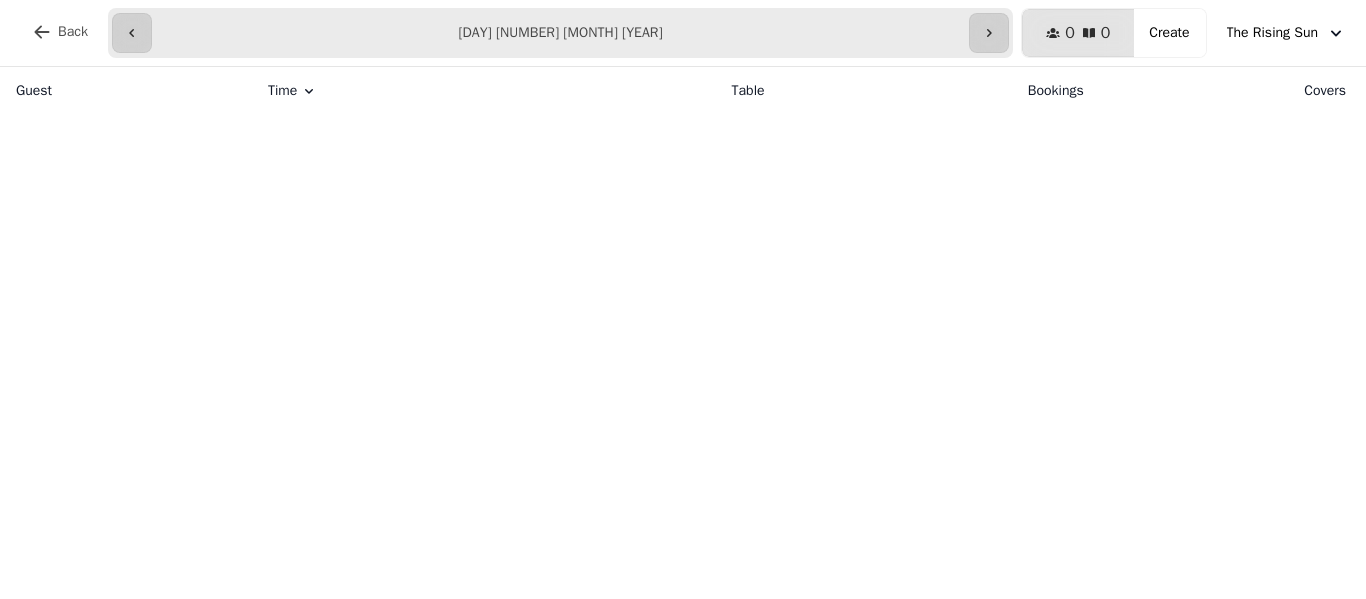 click on "**********" at bounding box center (560, 33) 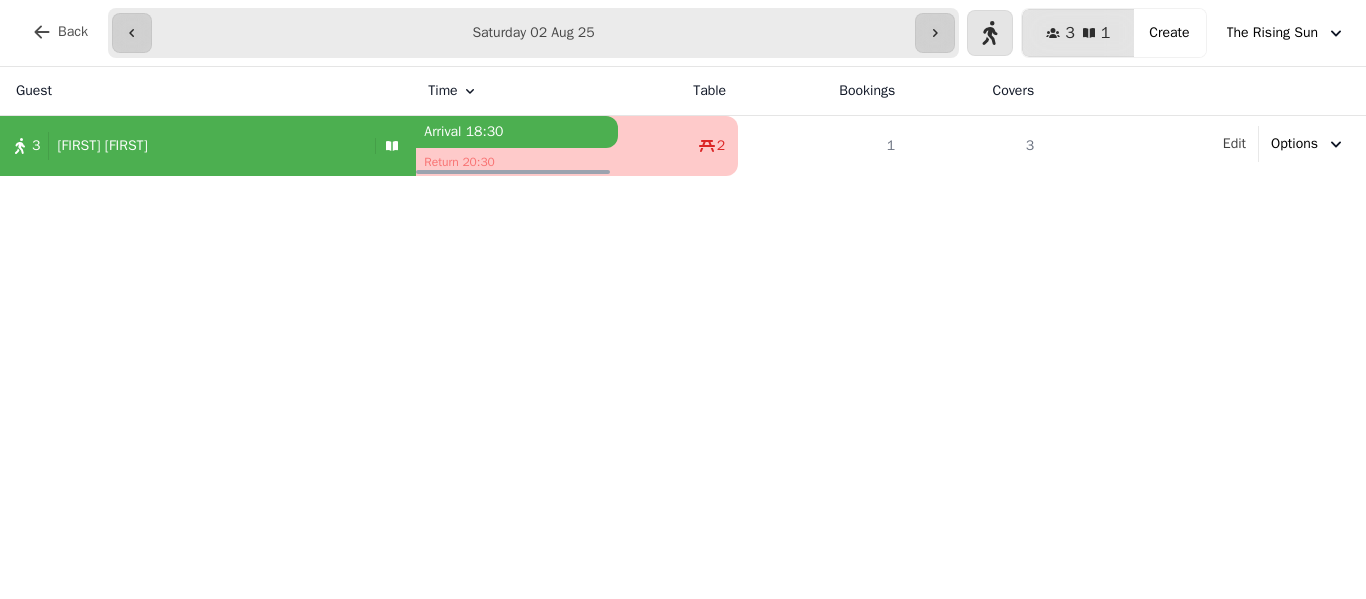 click on "Guest Time Table Bookings Covers 3 [FIRST] [LAST] Arrival   18:30 Return   20:30 2 1 3 Edit Options" at bounding box center (683, 333) 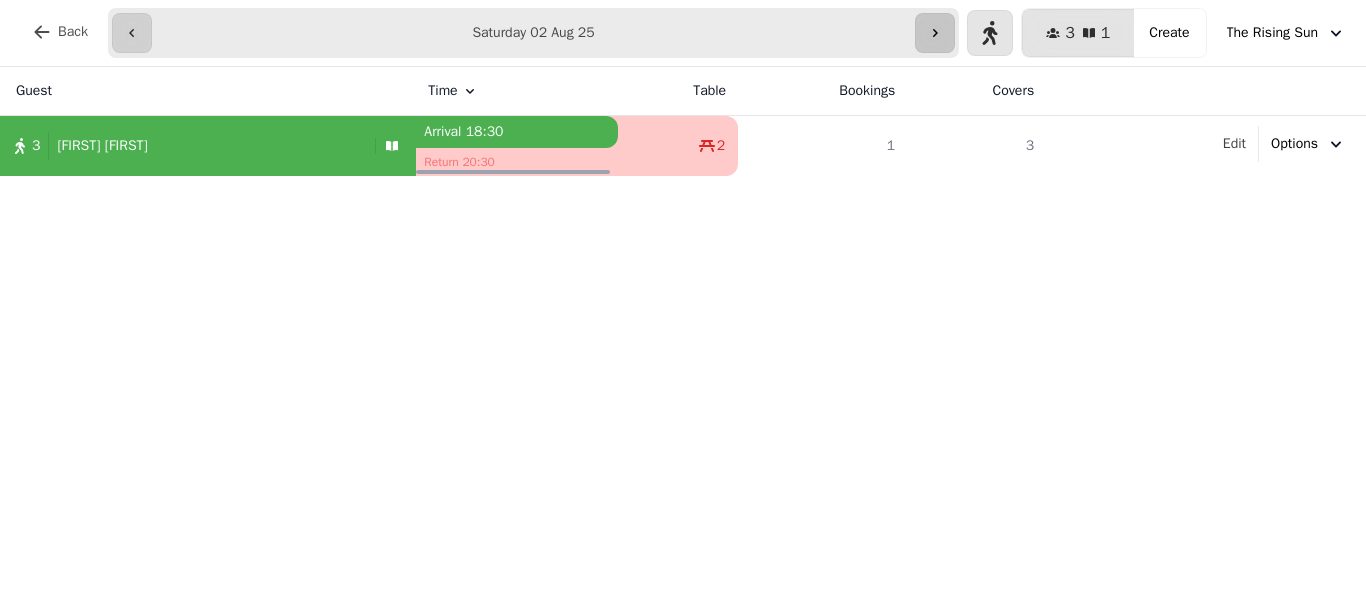 click at bounding box center (935, 33) 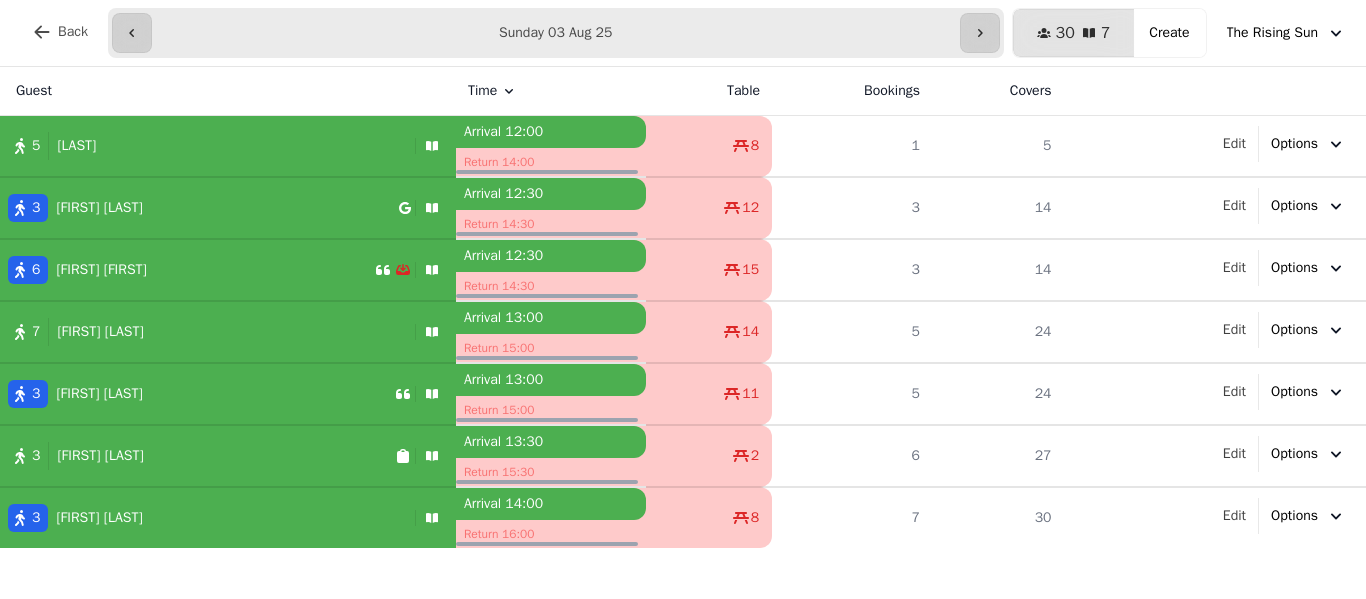 click on "[FIRST] [LAST]" at bounding box center [95, 208] 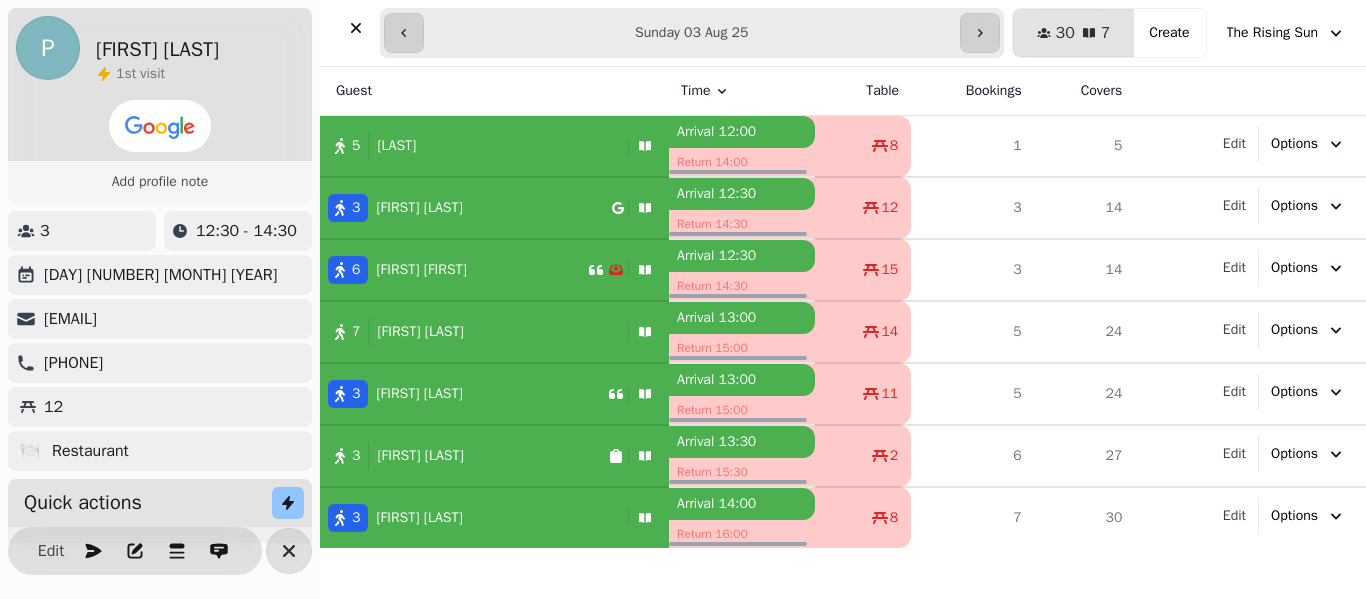 click on "**********" at bounding box center [843, 33] 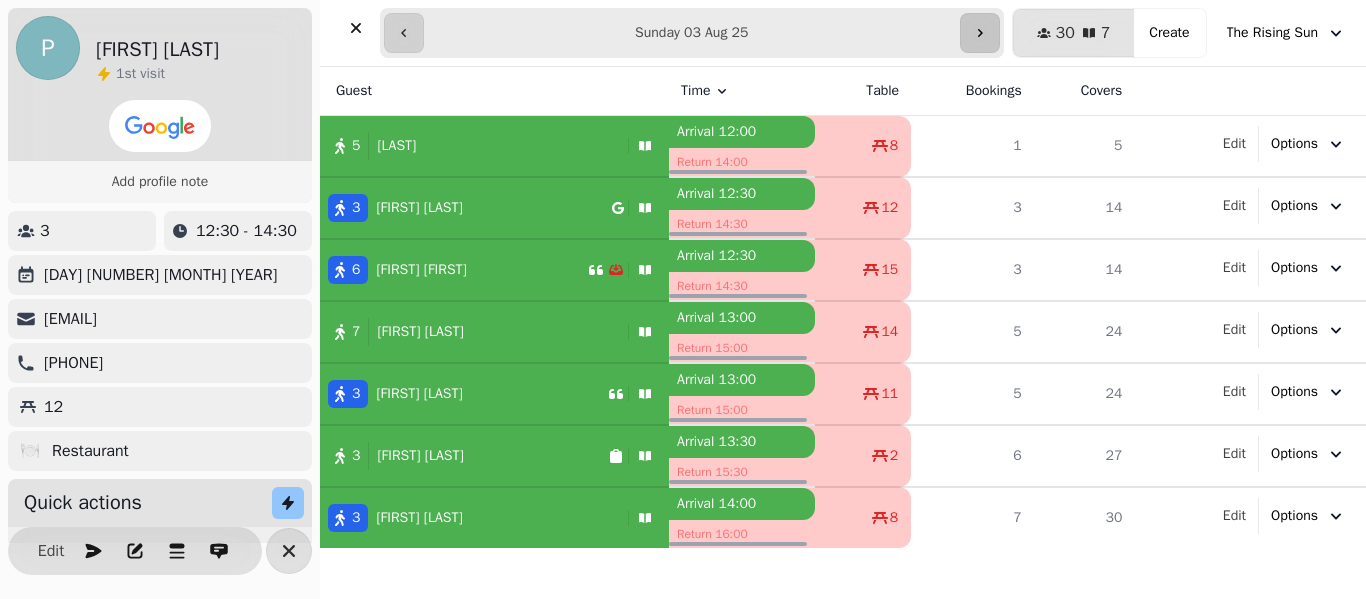 click at bounding box center [980, 33] 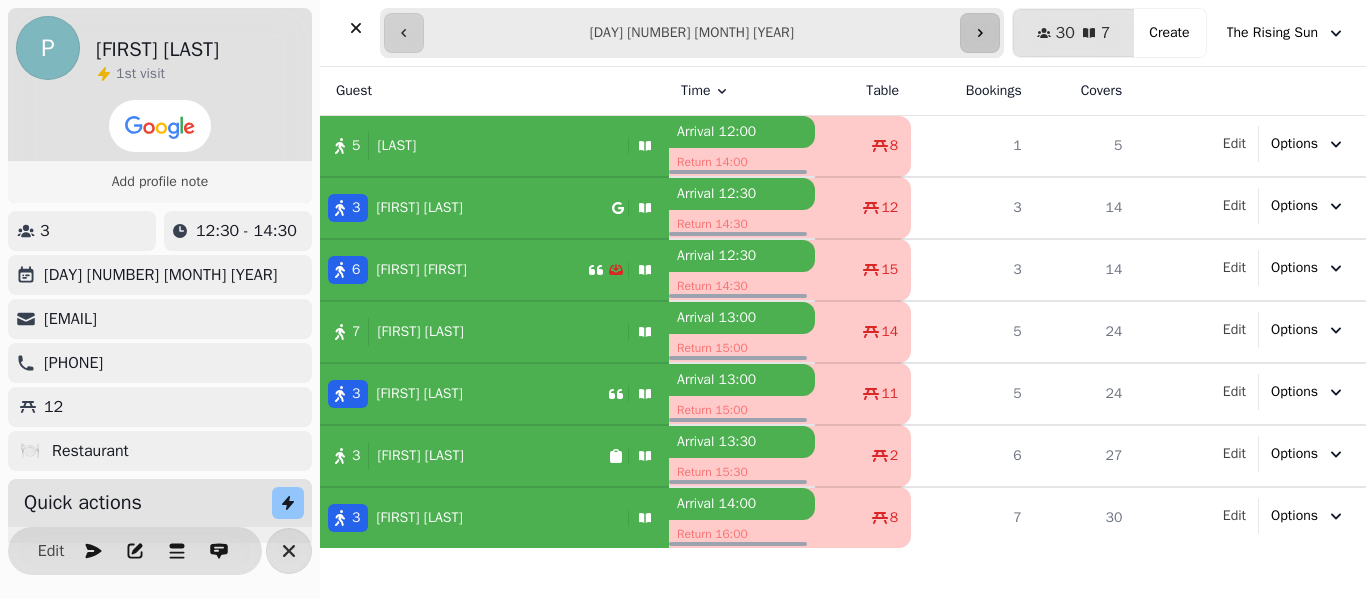 click at bounding box center (980, 33) 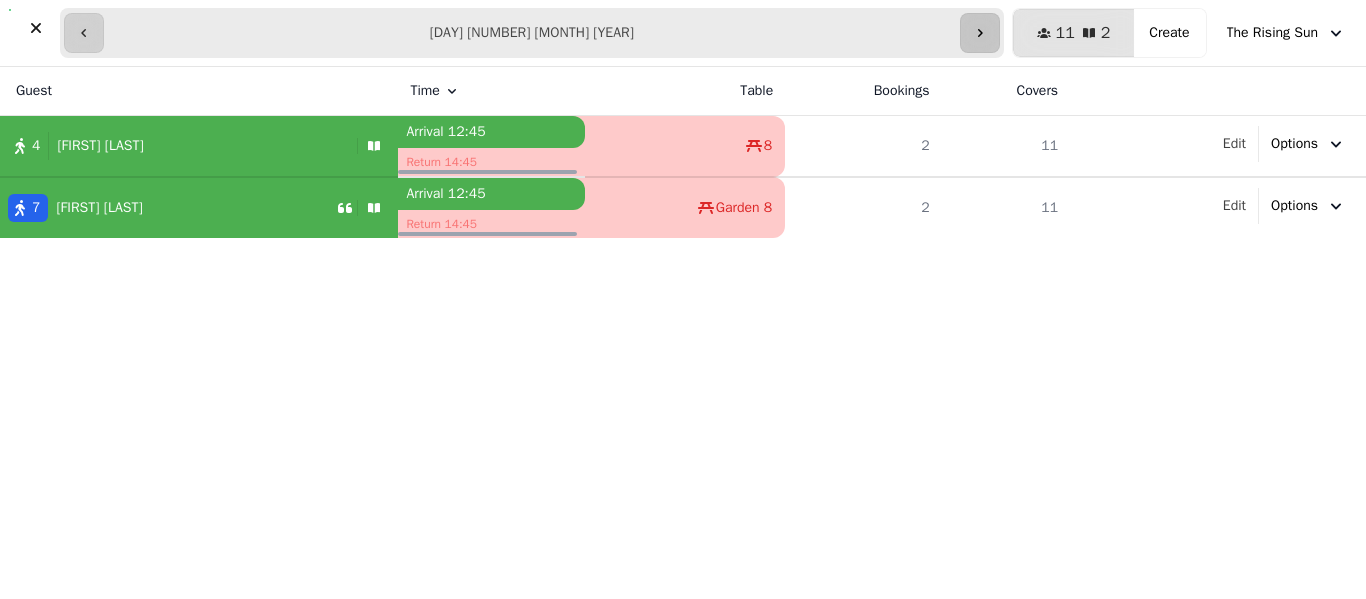 click at bounding box center (980, 33) 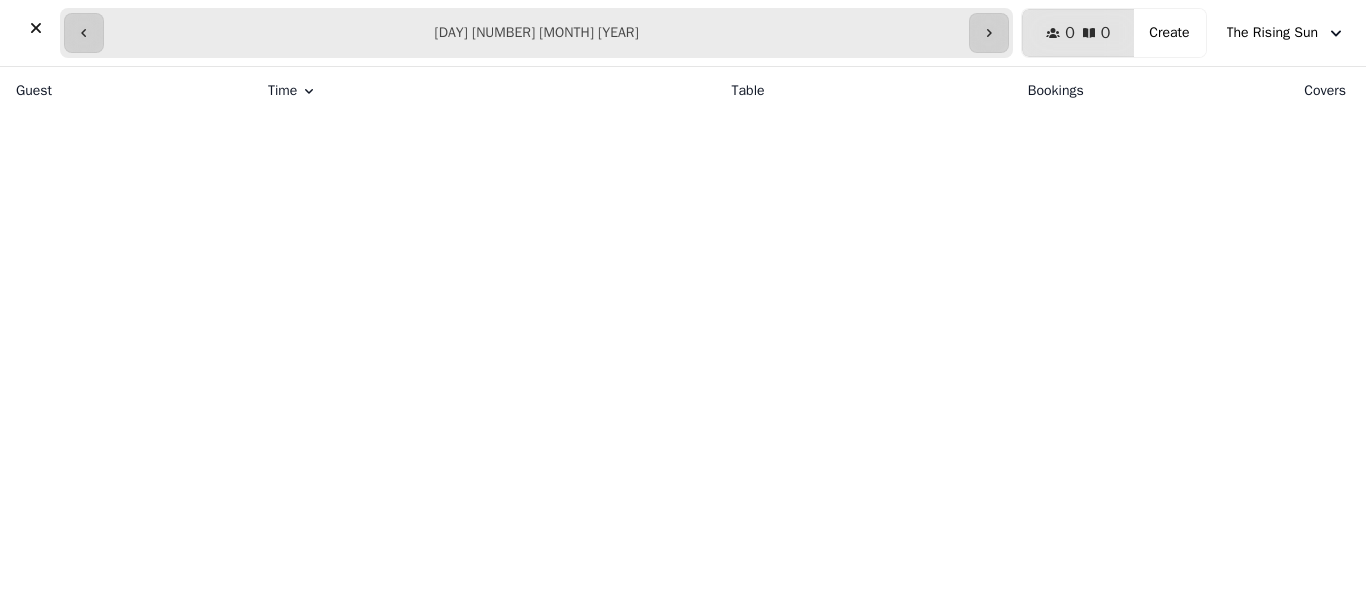 click on "**********" at bounding box center (536, 33) 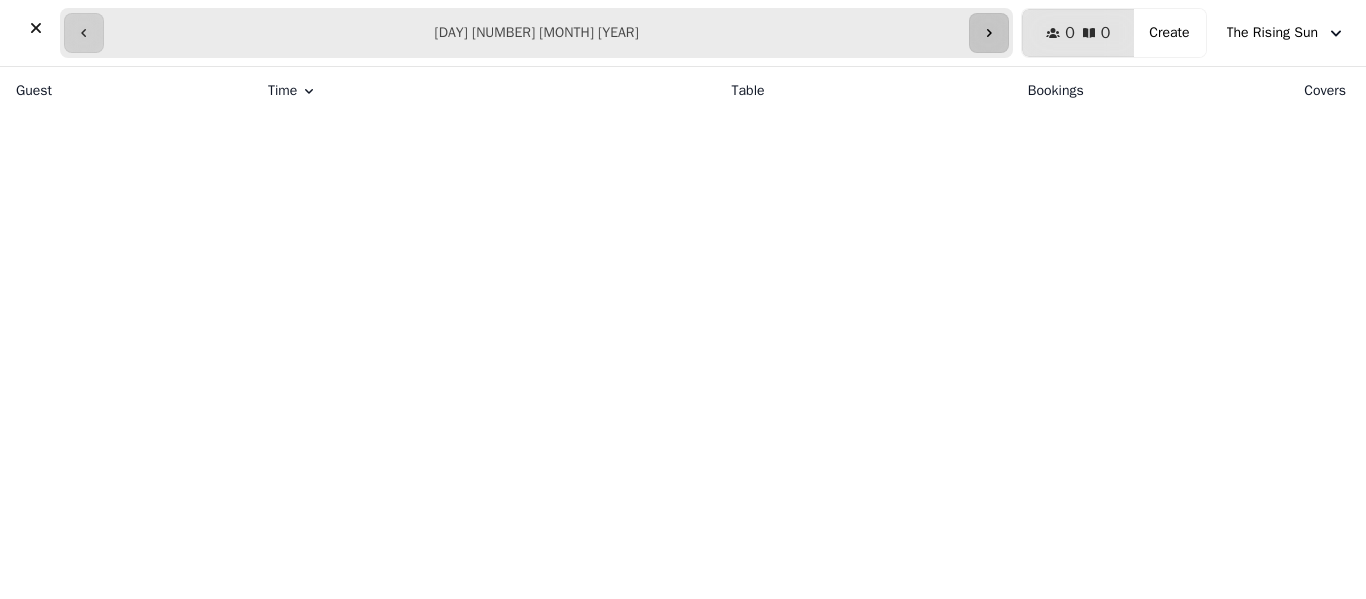 click at bounding box center (989, 33) 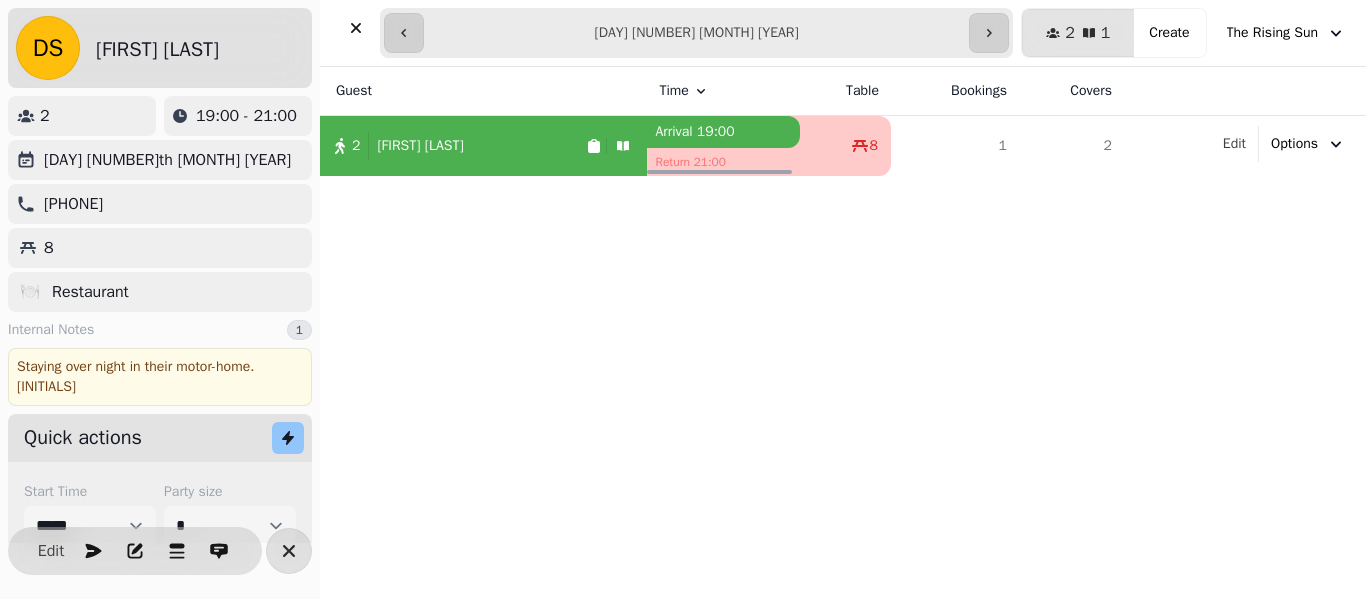 click on "Guest Time Table Bookings Covers 2 [FIRST] [LAST] Arrival   19:00 Return   21:00 8 1 2 Edit Options" at bounding box center (843, 333) 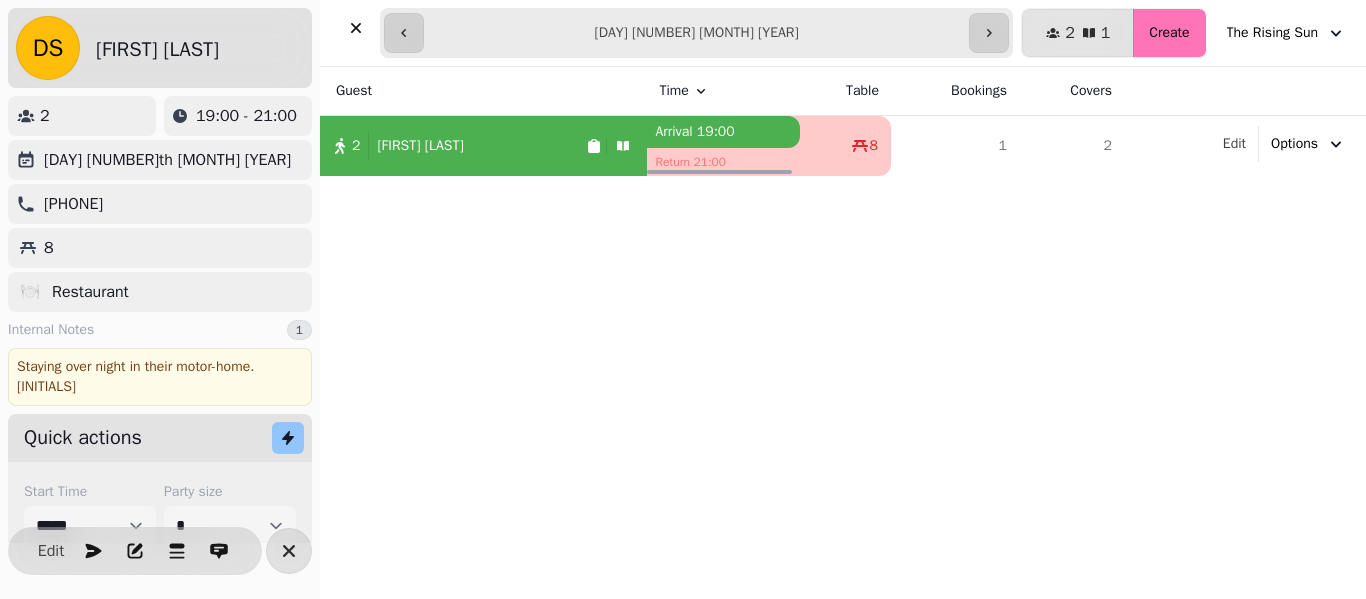 click on "Create" at bounding box center (1169, 33) 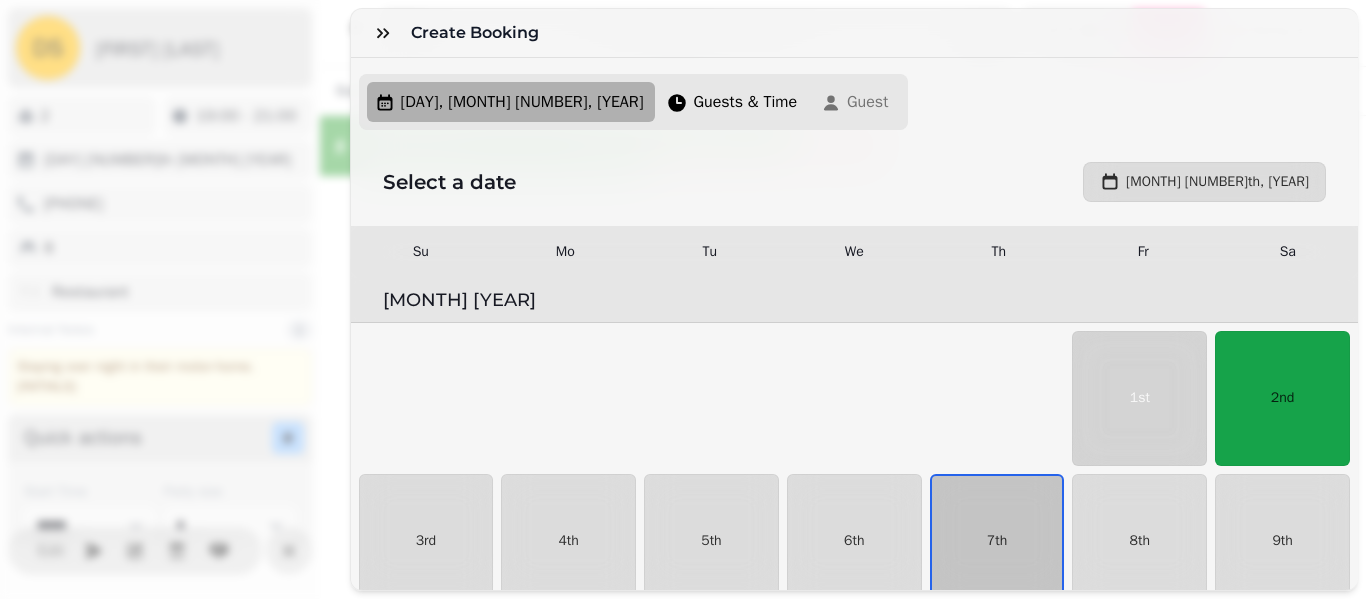 scroll, scrollTop: 133, scrollLeft: 0, axis: vertical 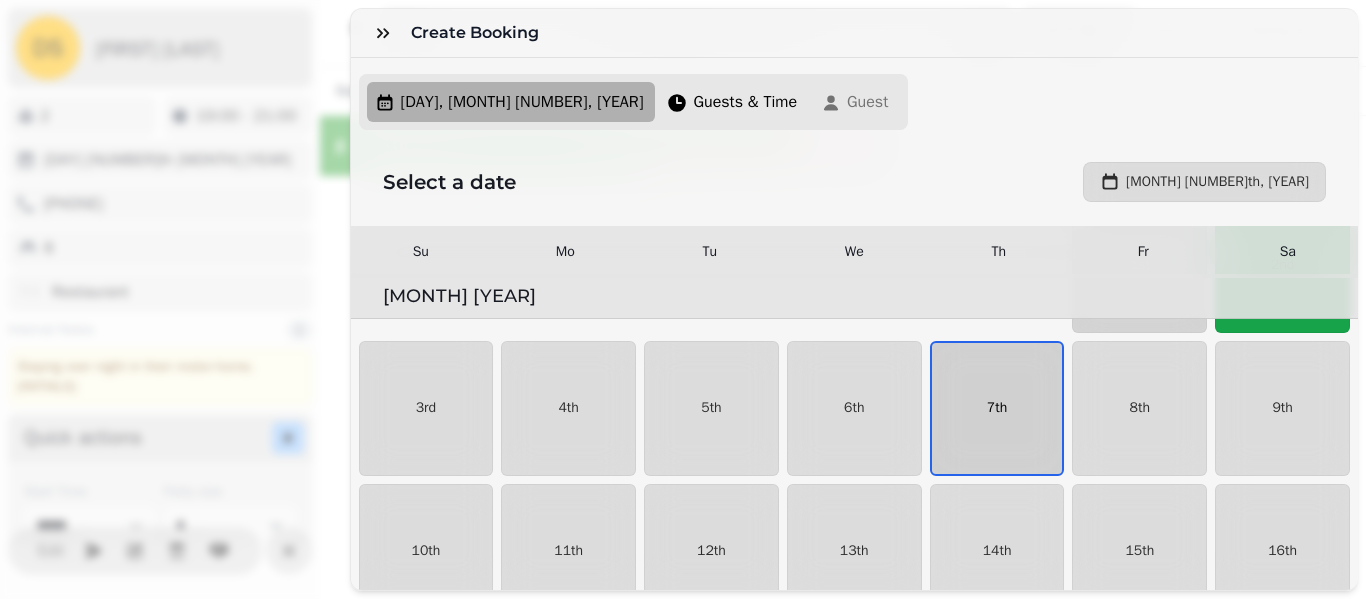 click on "7th" at bounding box center [997, 408] 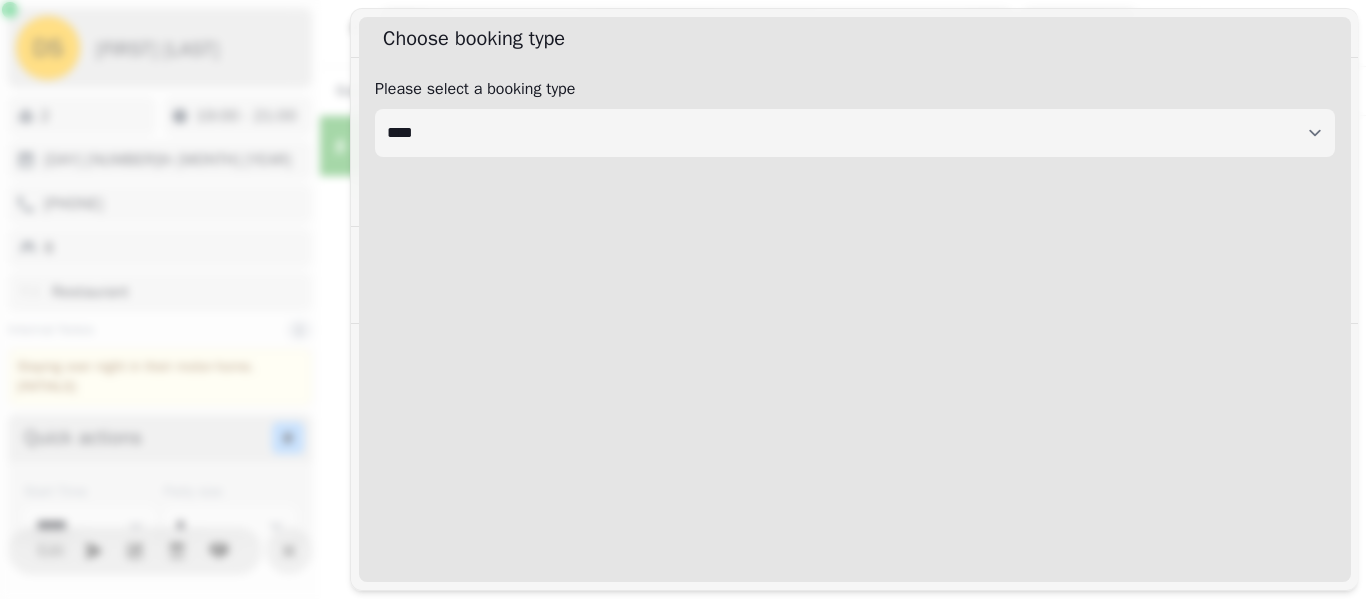 select on "****" 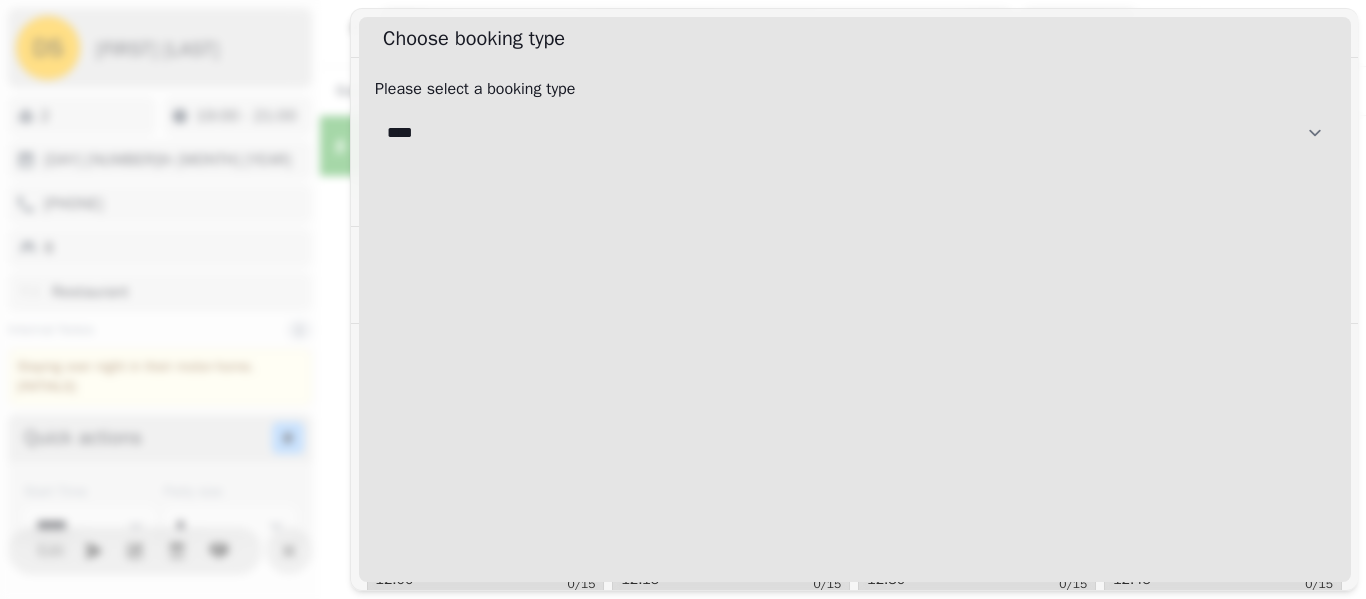 click on "[CARD_NUMBER]" at bounding box center [855, 133] 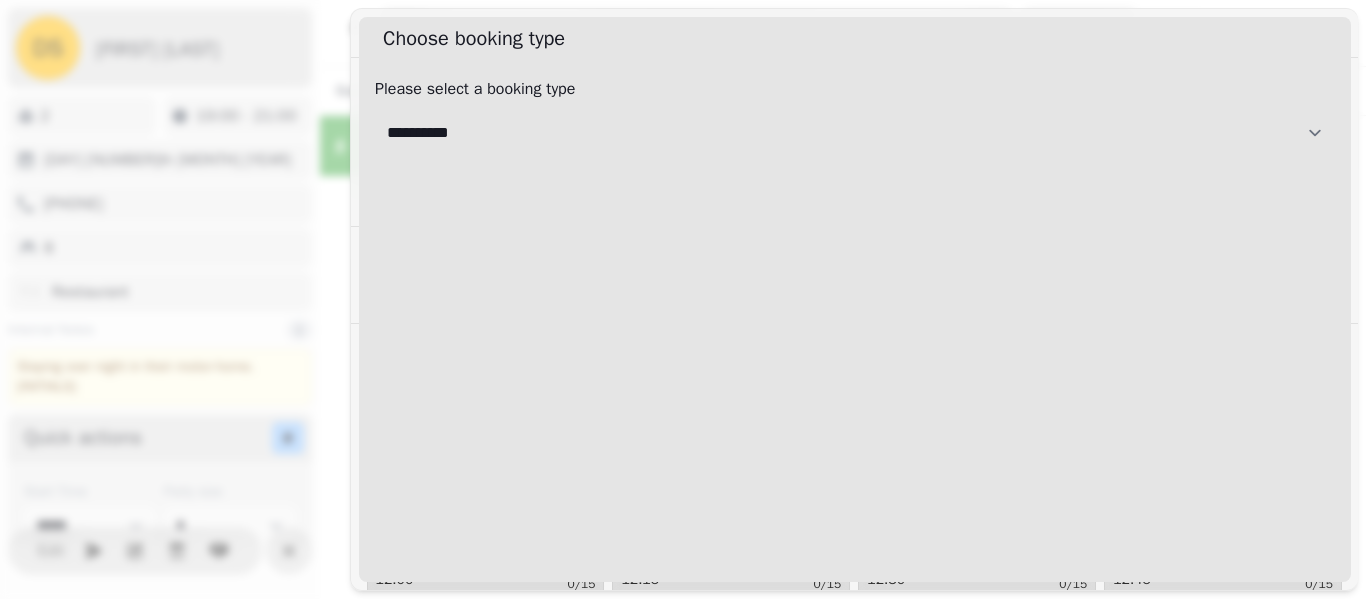 click on "[CARD_NUMBER]" at bounding box center [855, 133] 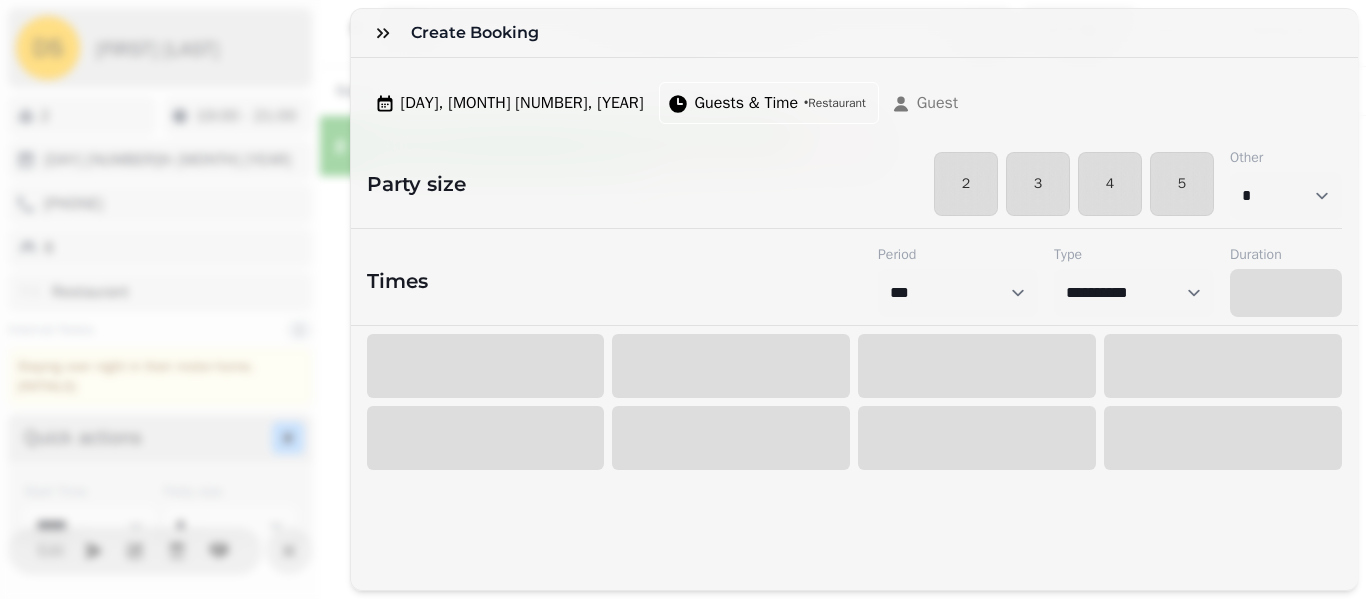 select on "****" 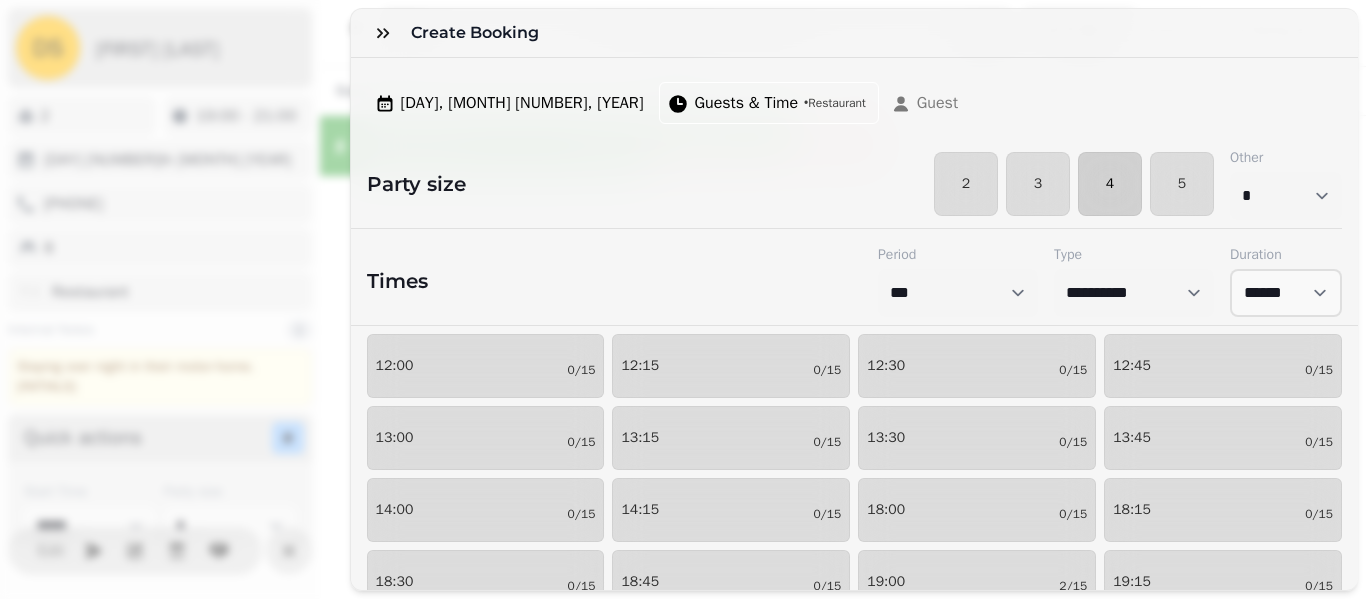 click on "4" at bounding box center (1110, 184) 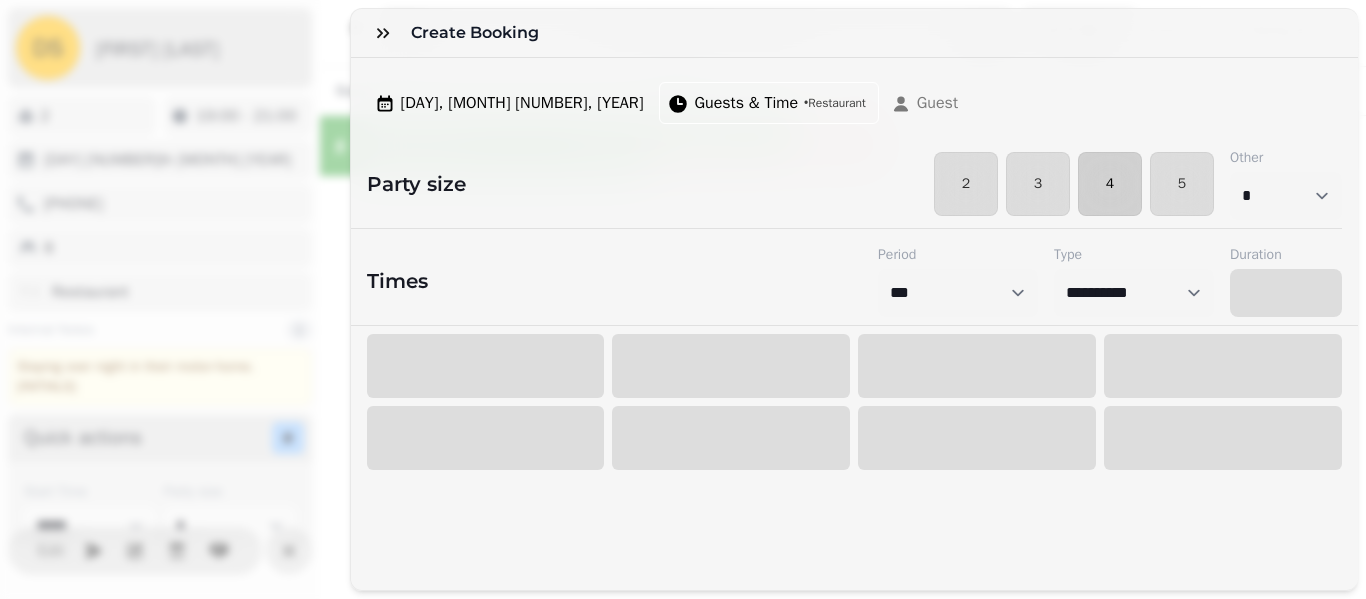 select on "****" 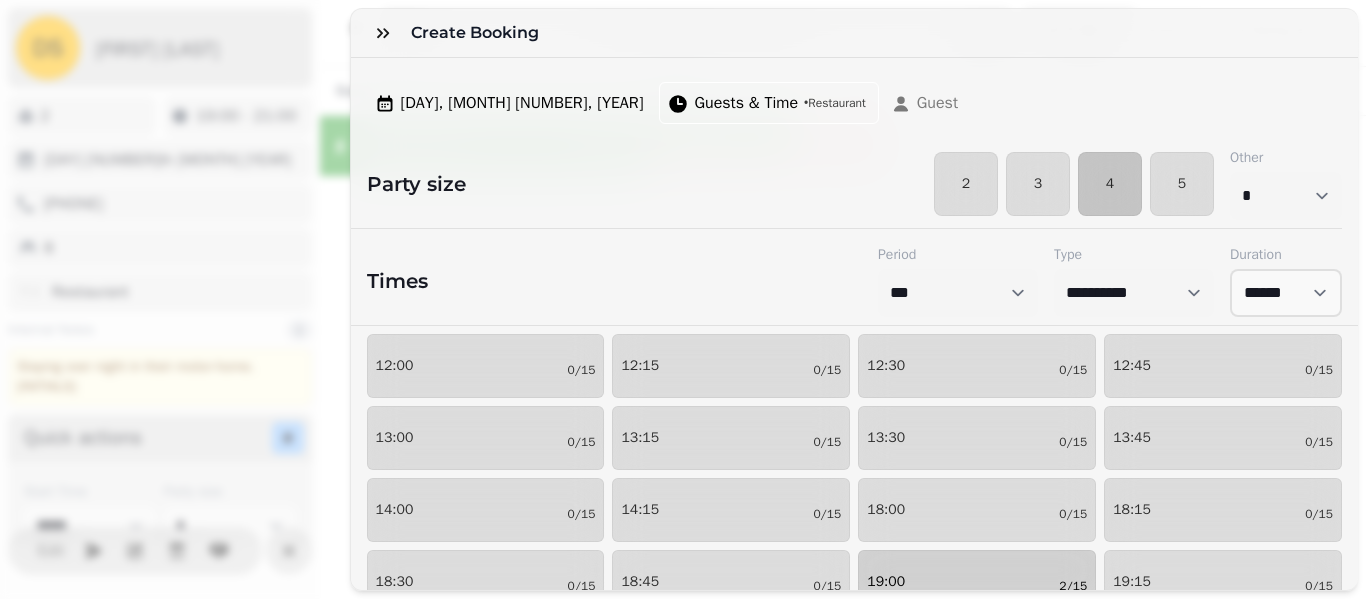 click on "19:00 2/15" at bounding box center [977, 582] 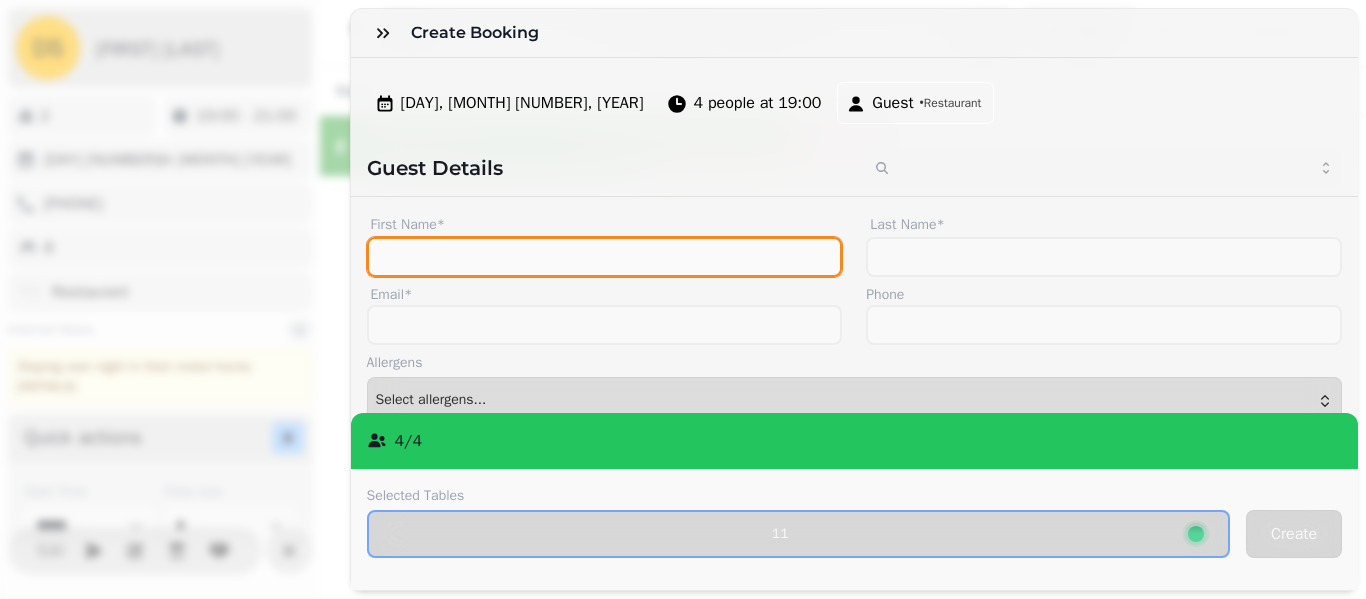 click on "First Name*" at bounding box center (605, 257) 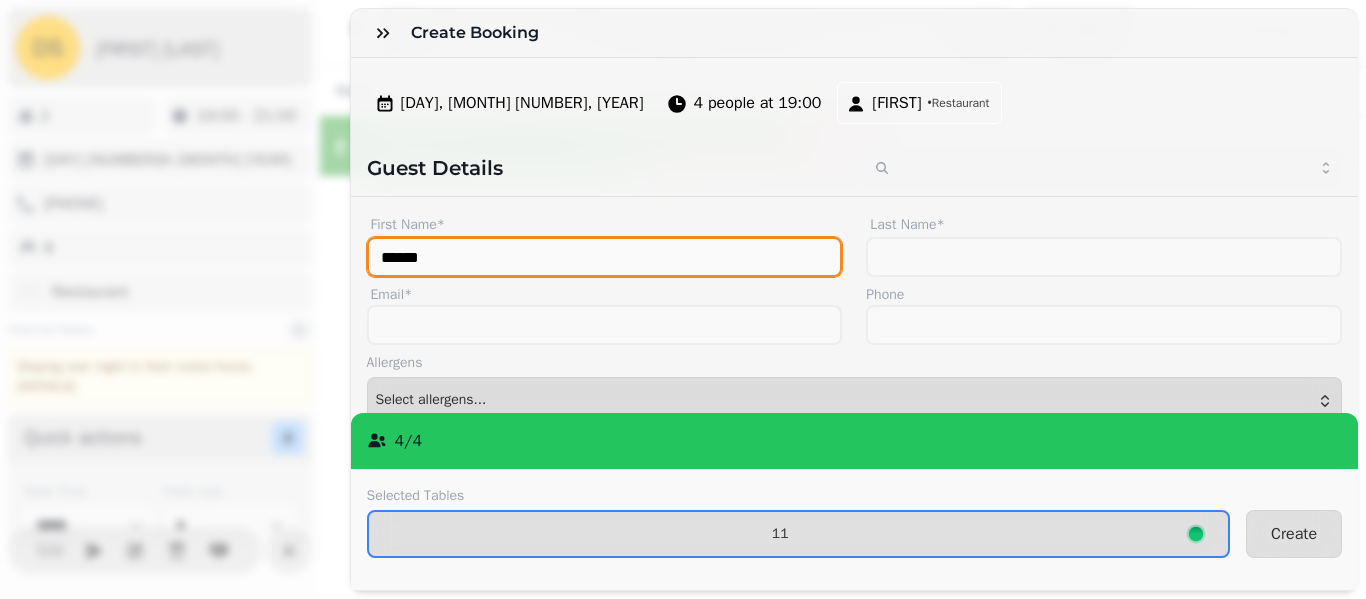 type on "******" 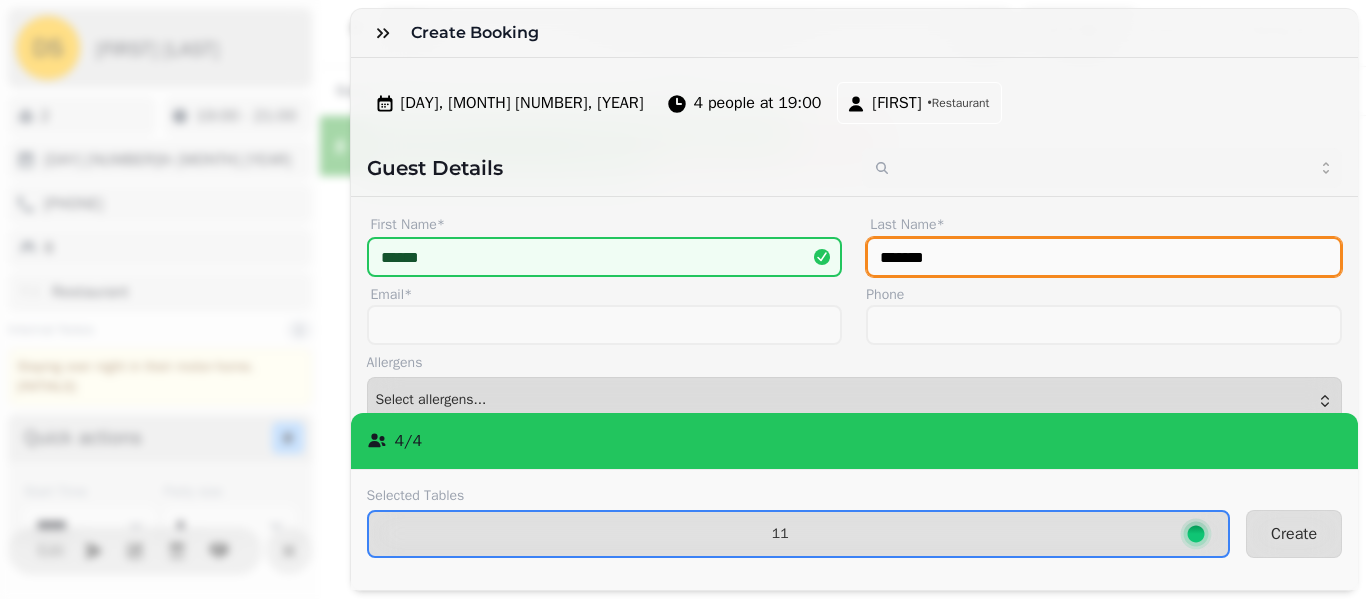 type on "*******" 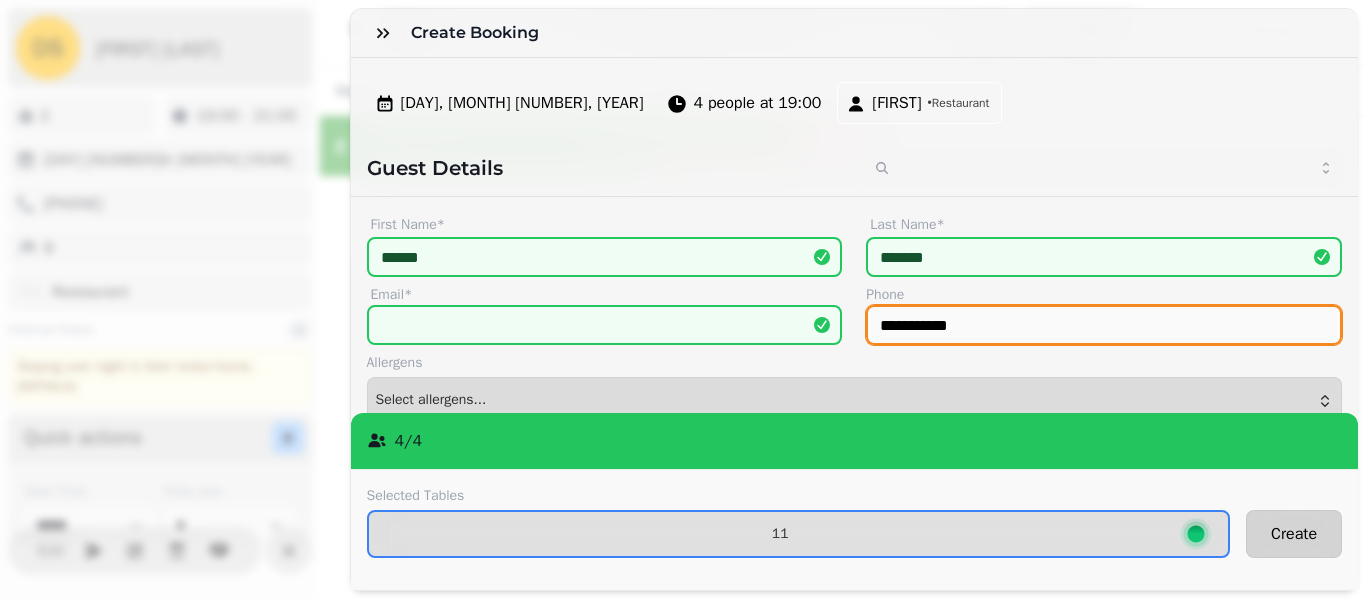 type on "**********" 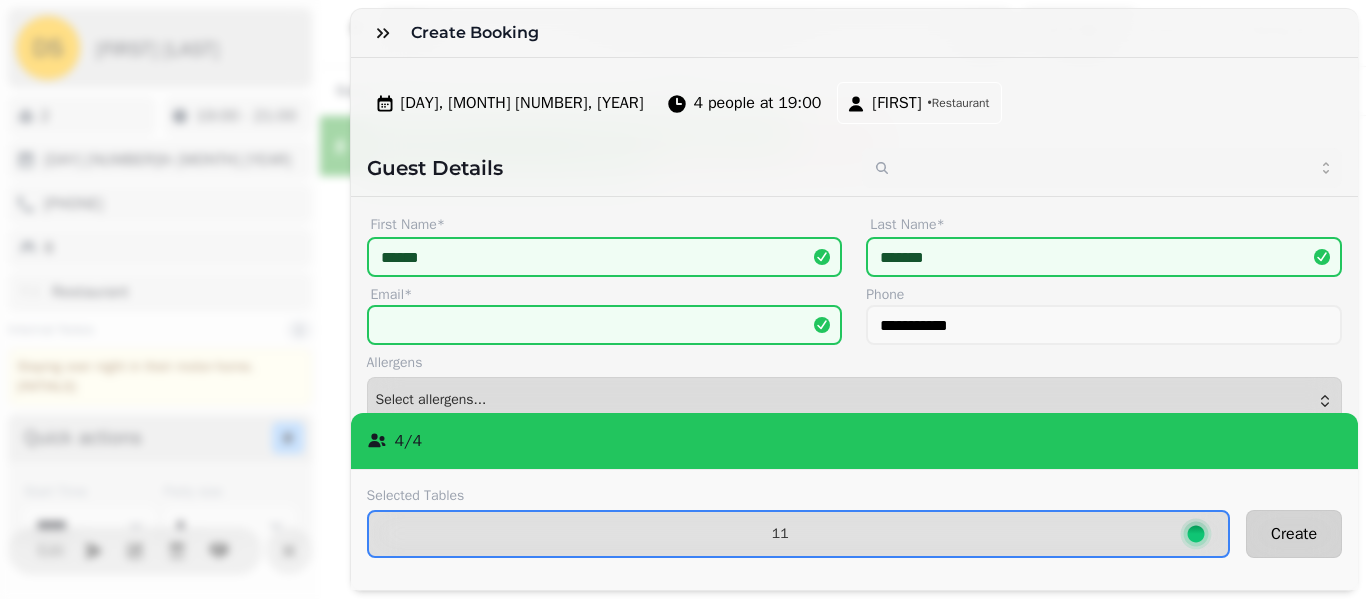 click on "Create" at bounding box center [1294, 534] 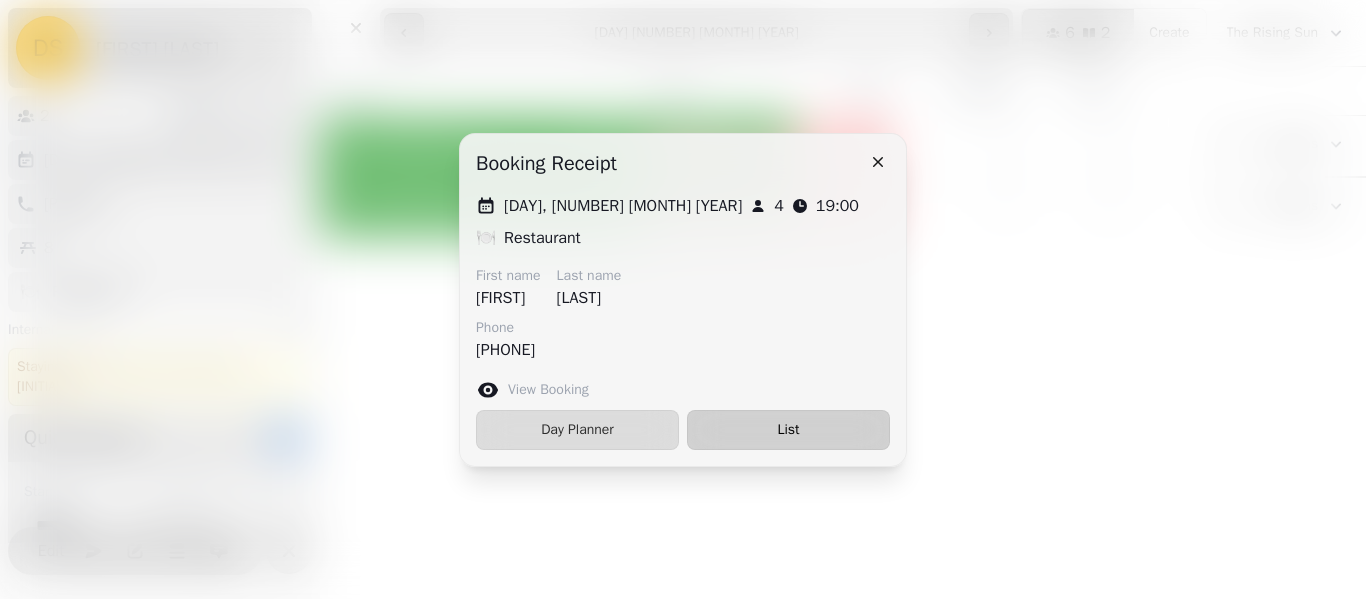 click on "List" at bounding box center [788, 430] 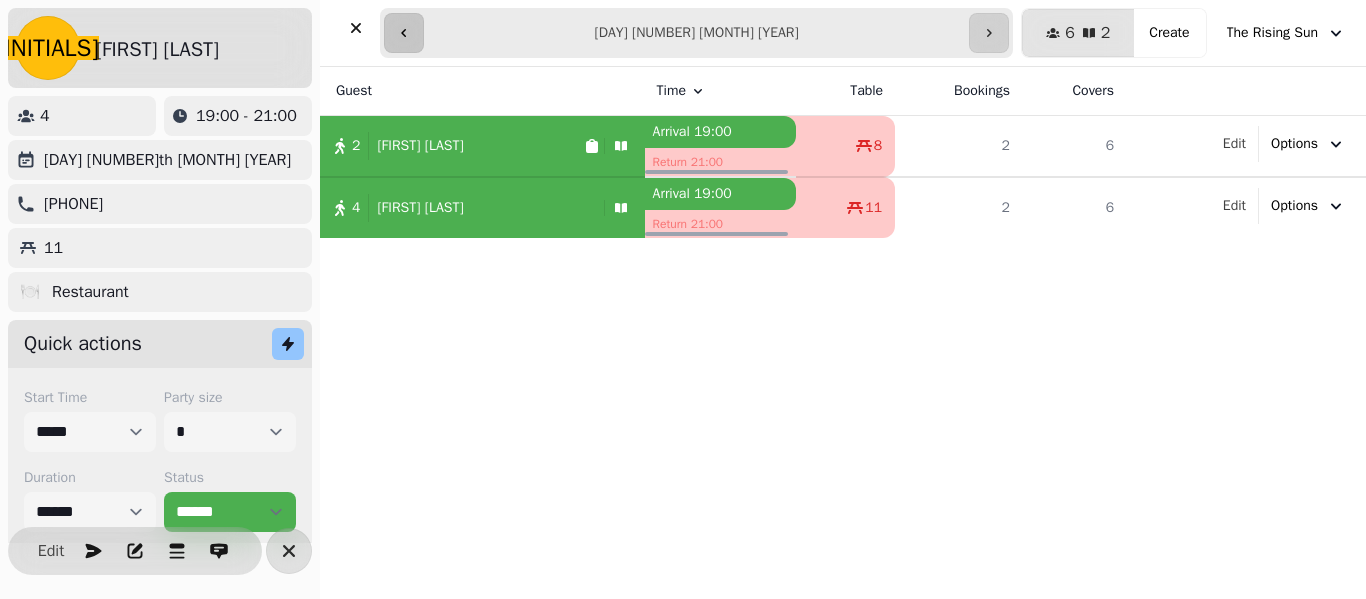 click at bounding box center [404, 33] 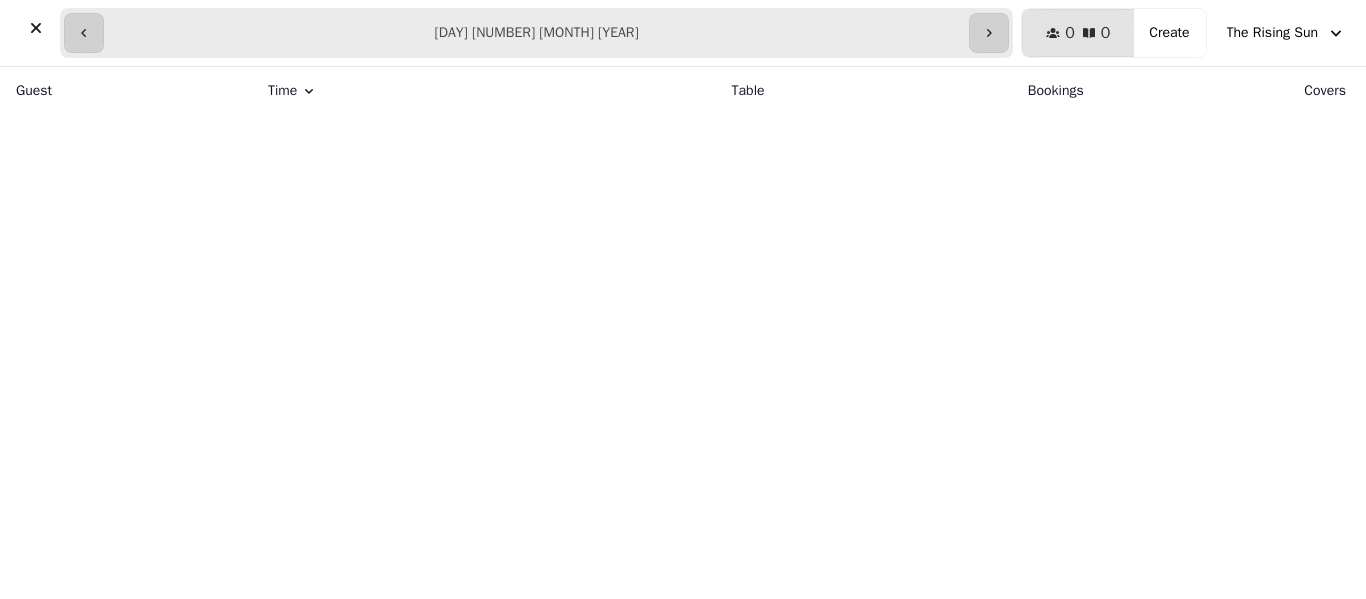 click on "**********" at bounding box center [536, 33] 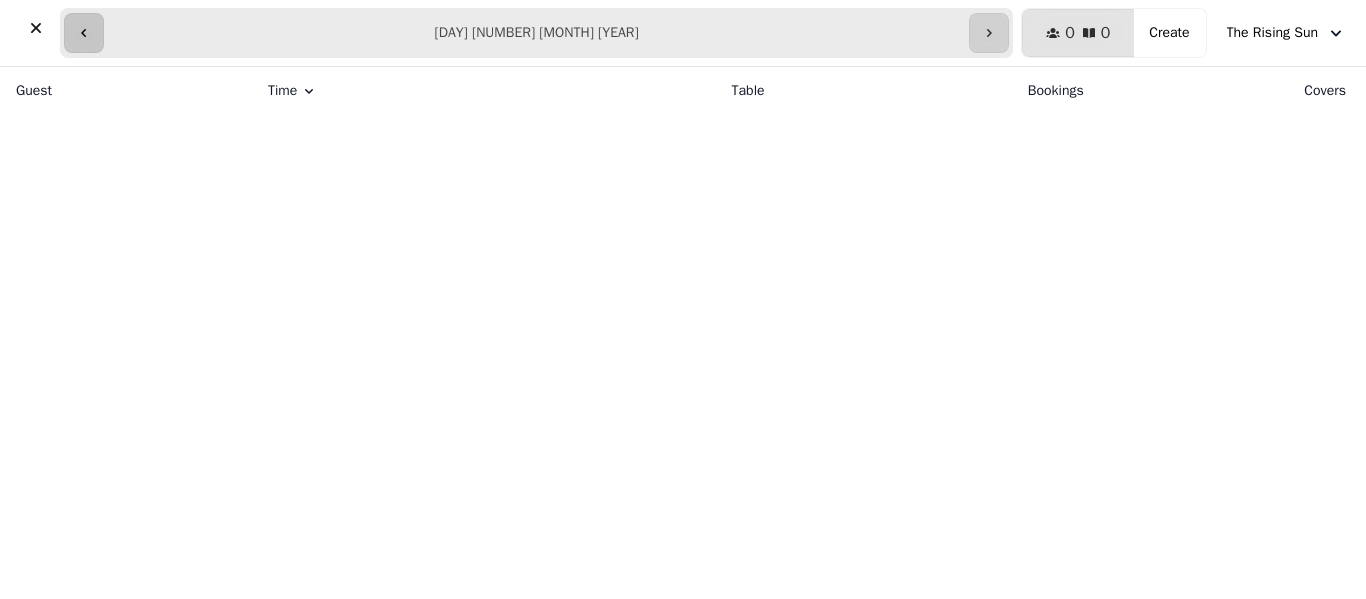 click at bounding box center [84, 33] 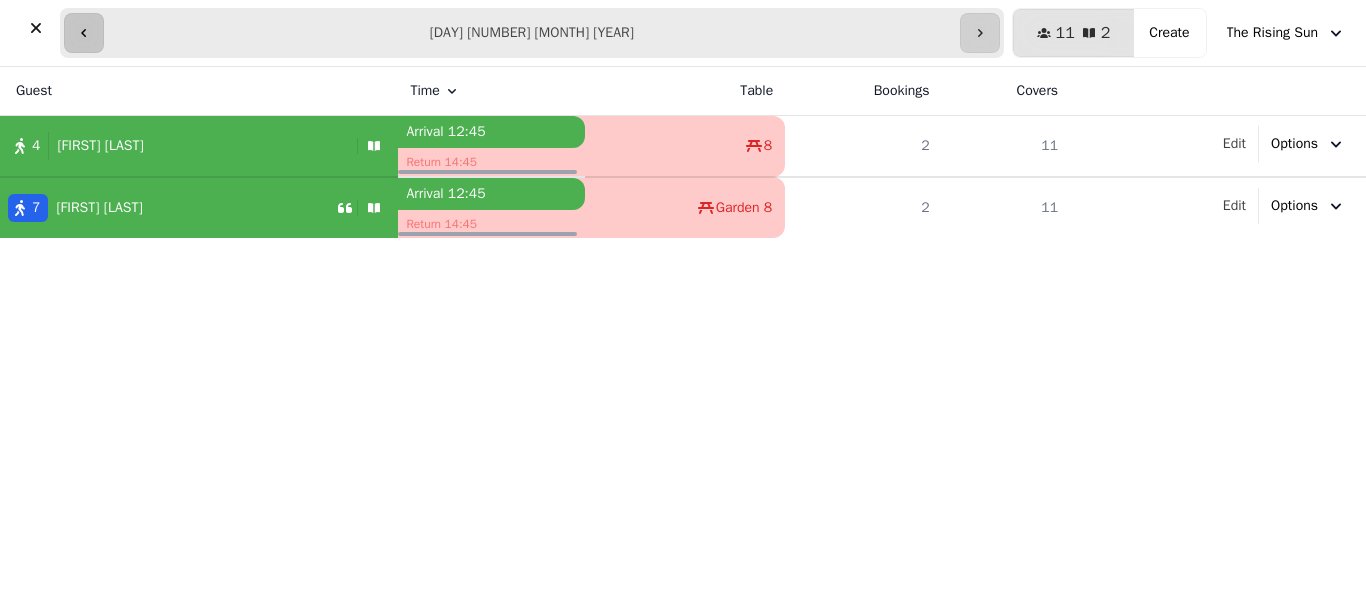 click at bounding box center (84, 33) 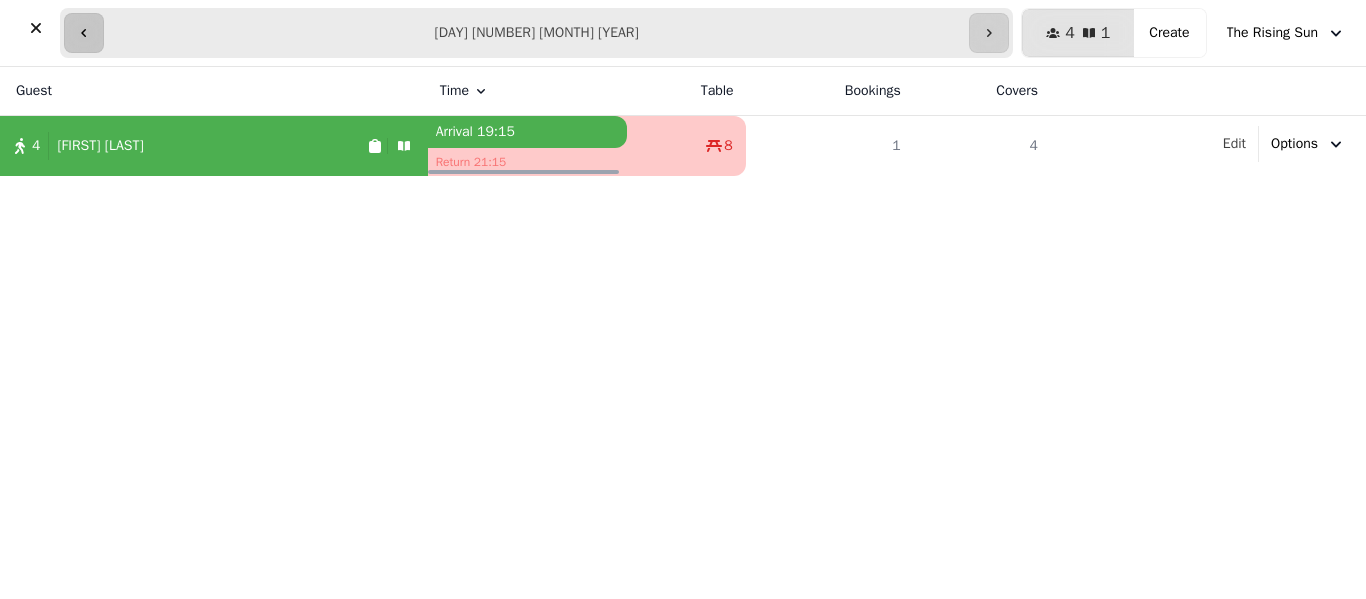 click at bounding box center [84, 33] 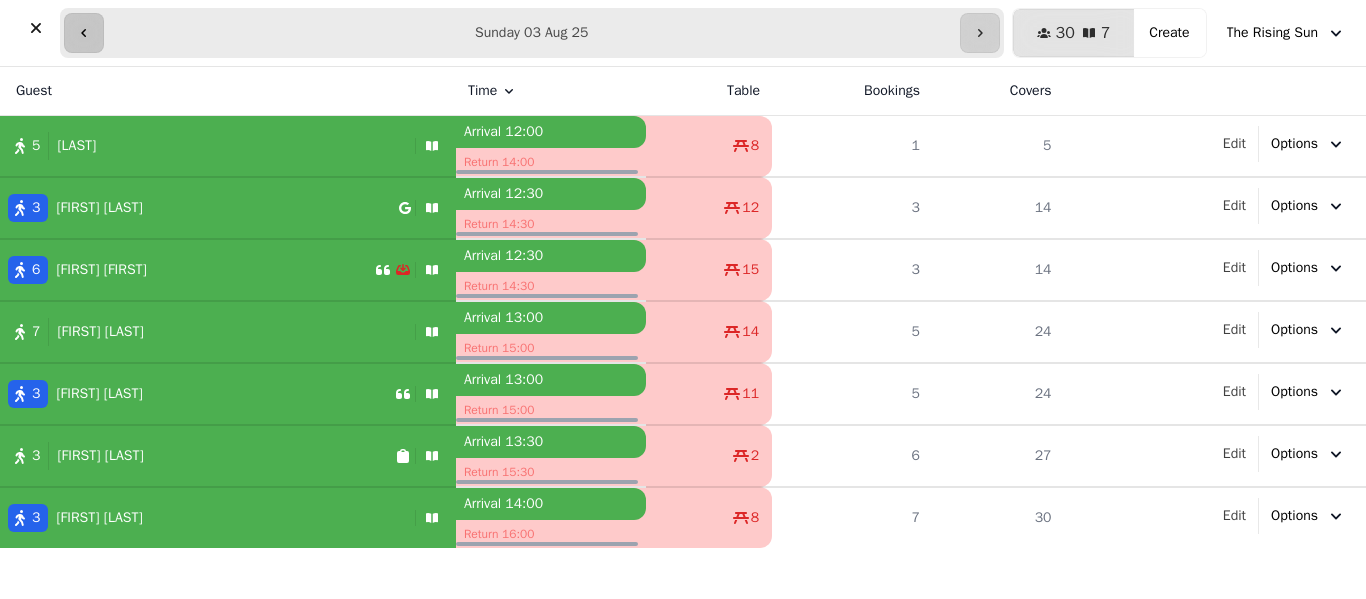 click 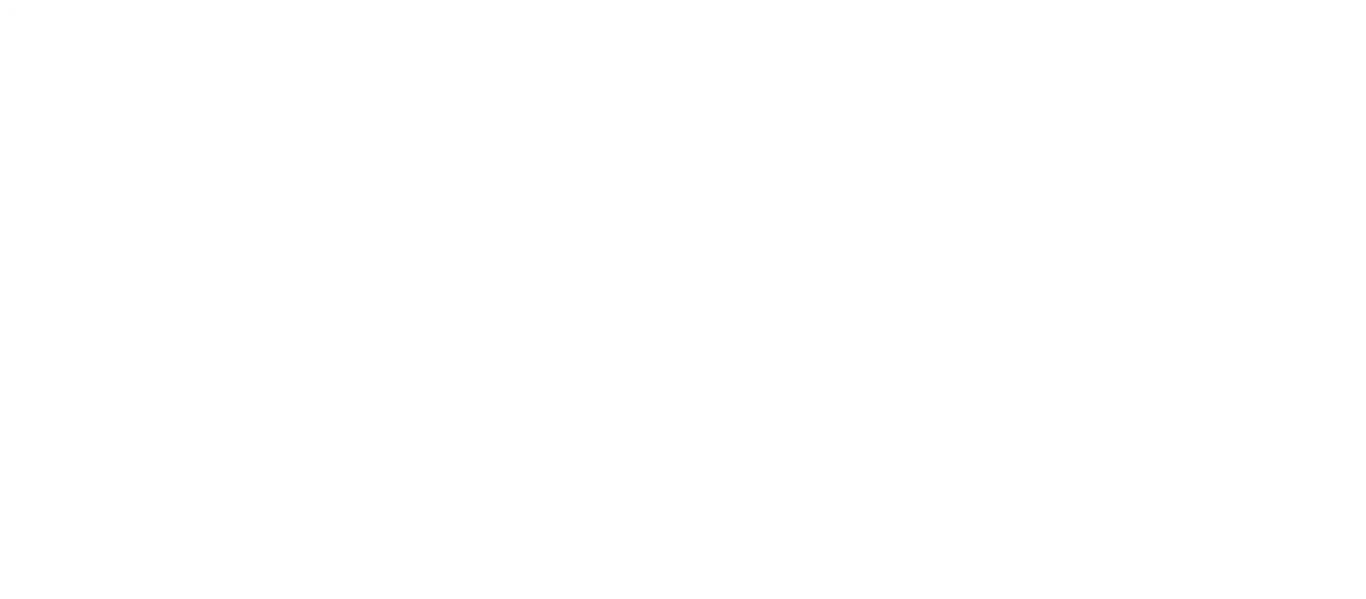 scroll, scrollTop: 0, scrollLeft: 0, axis: both 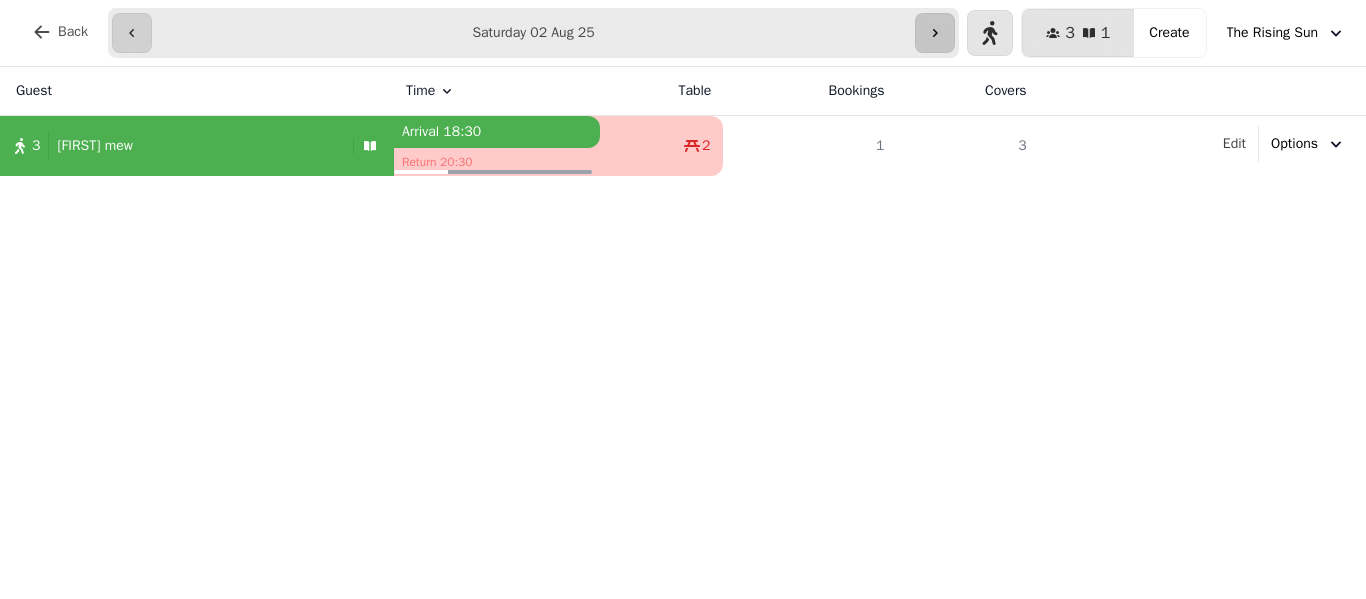 click 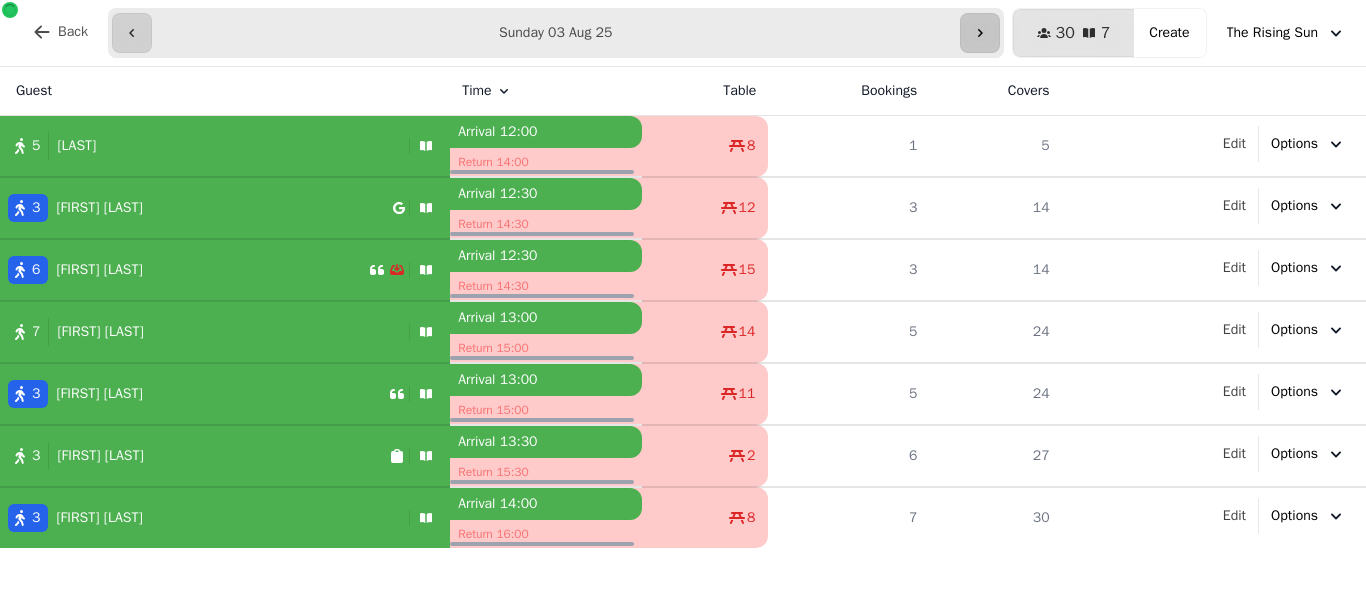 click 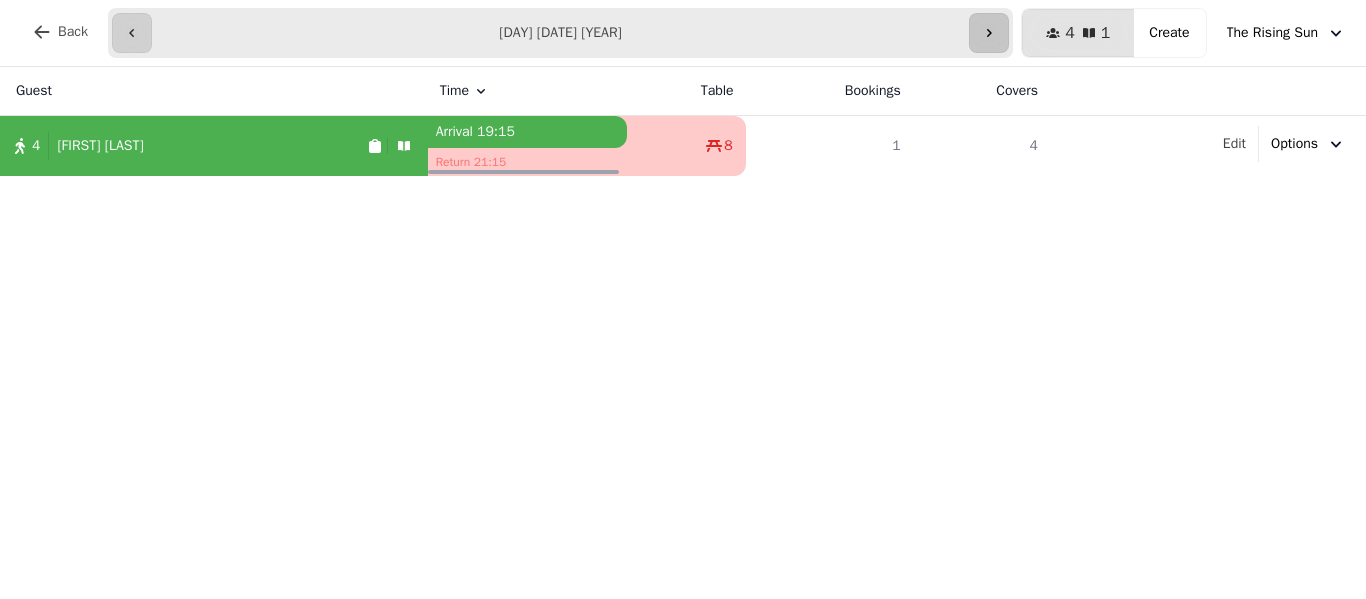 click 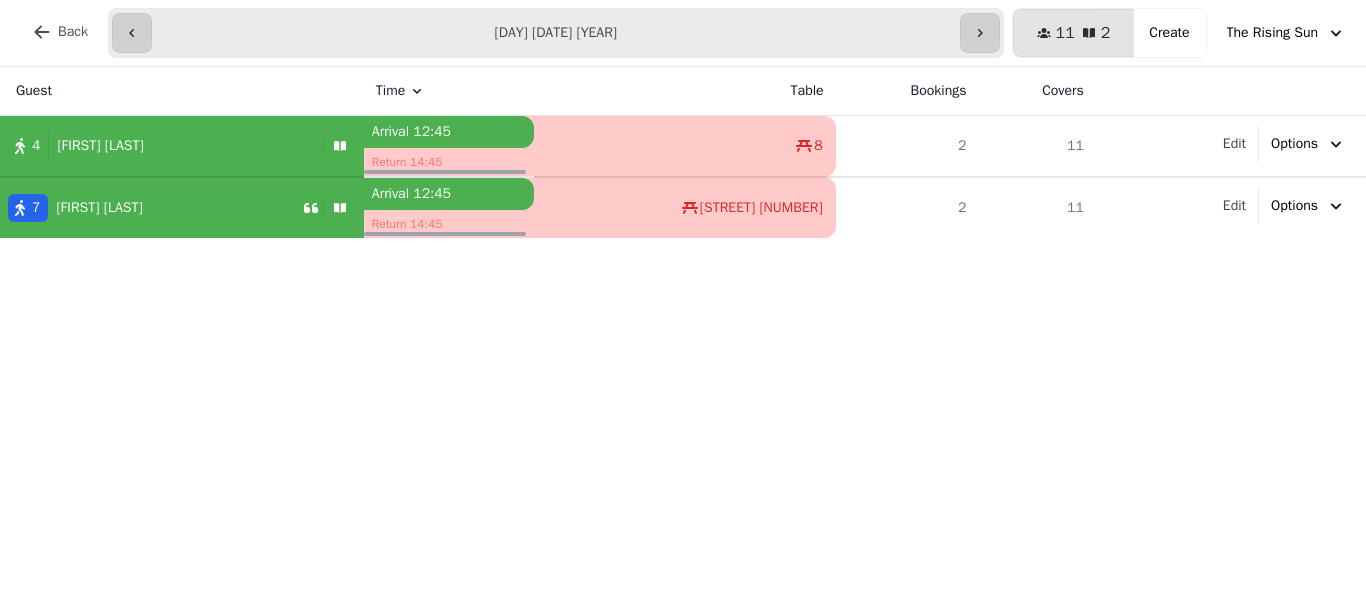 click on "[NUMBER] [FIRST]   [LAST]" at bounding box center (157, 146) 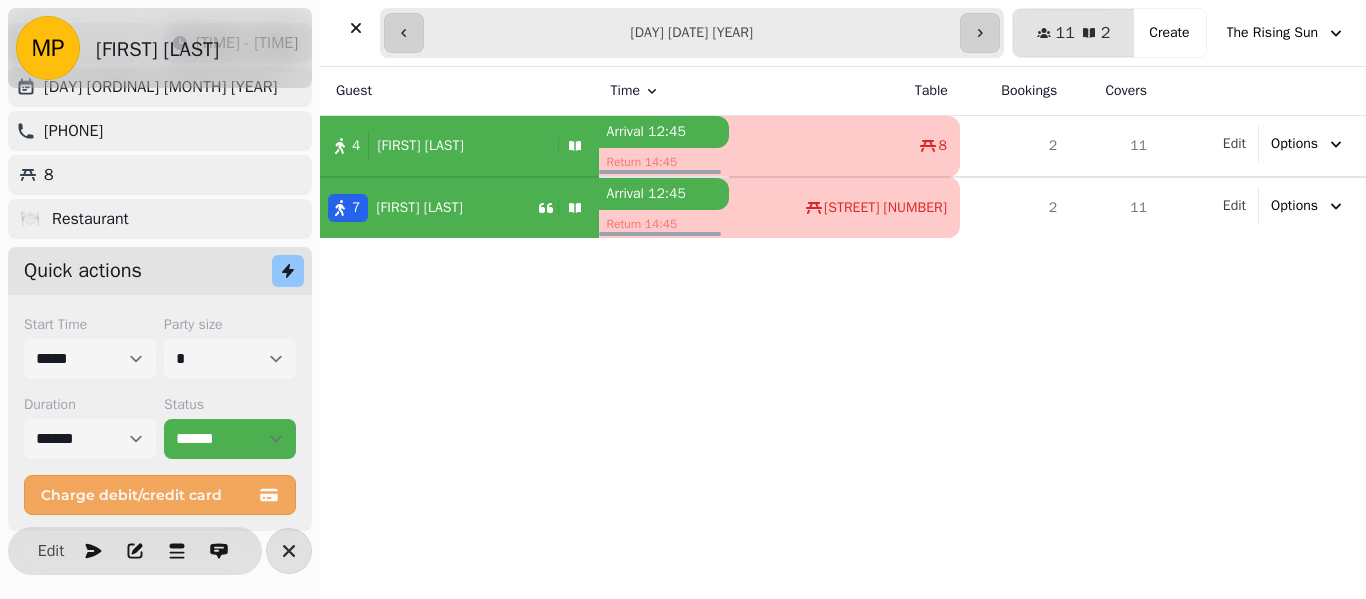 scroll, scrollTop: 77, scrollLeft: 0, axis: vertical 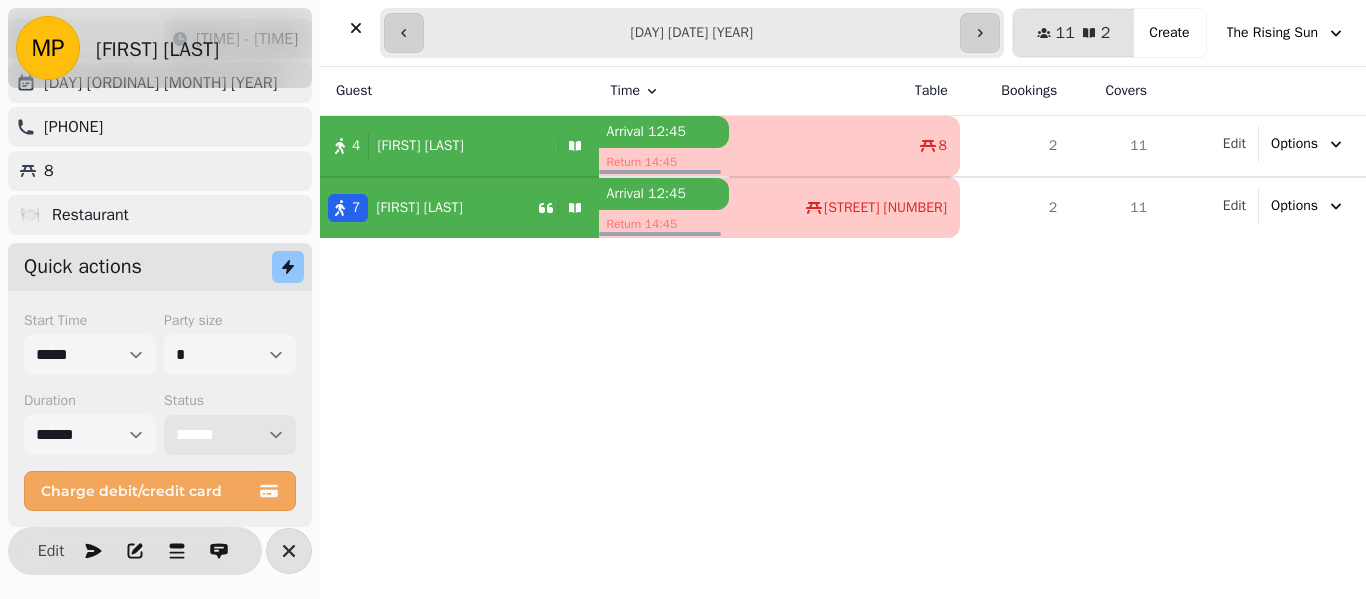 click on "**********" at bounding box center [230, 435] 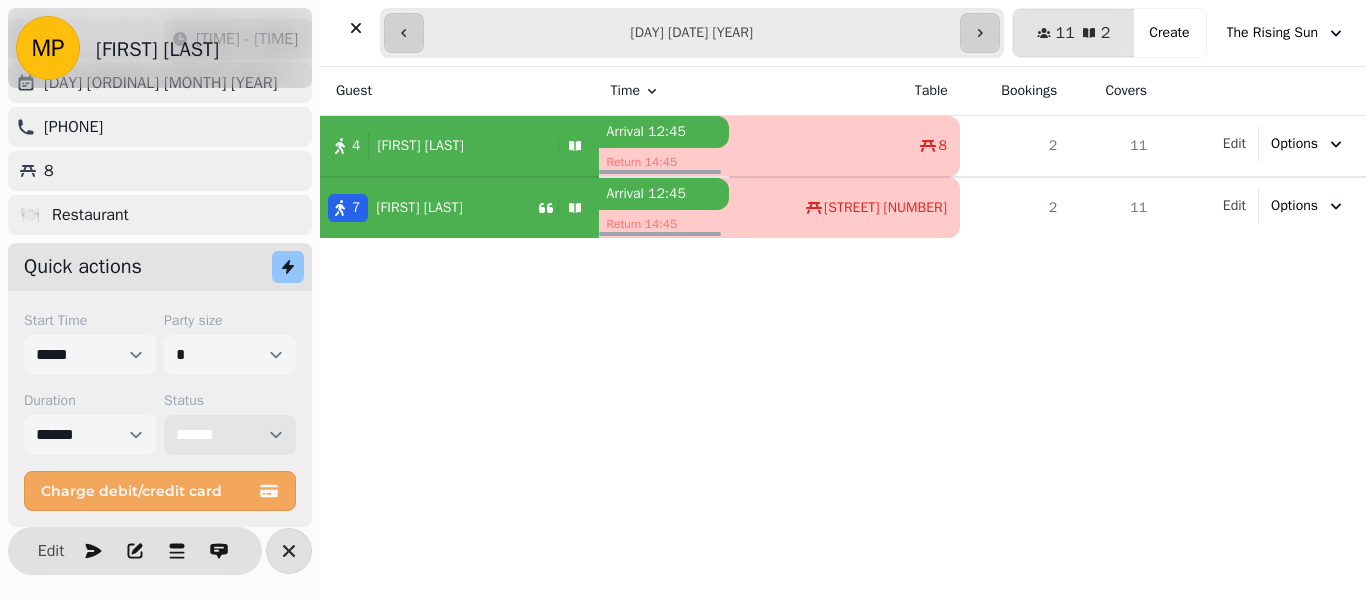 select on "*********" 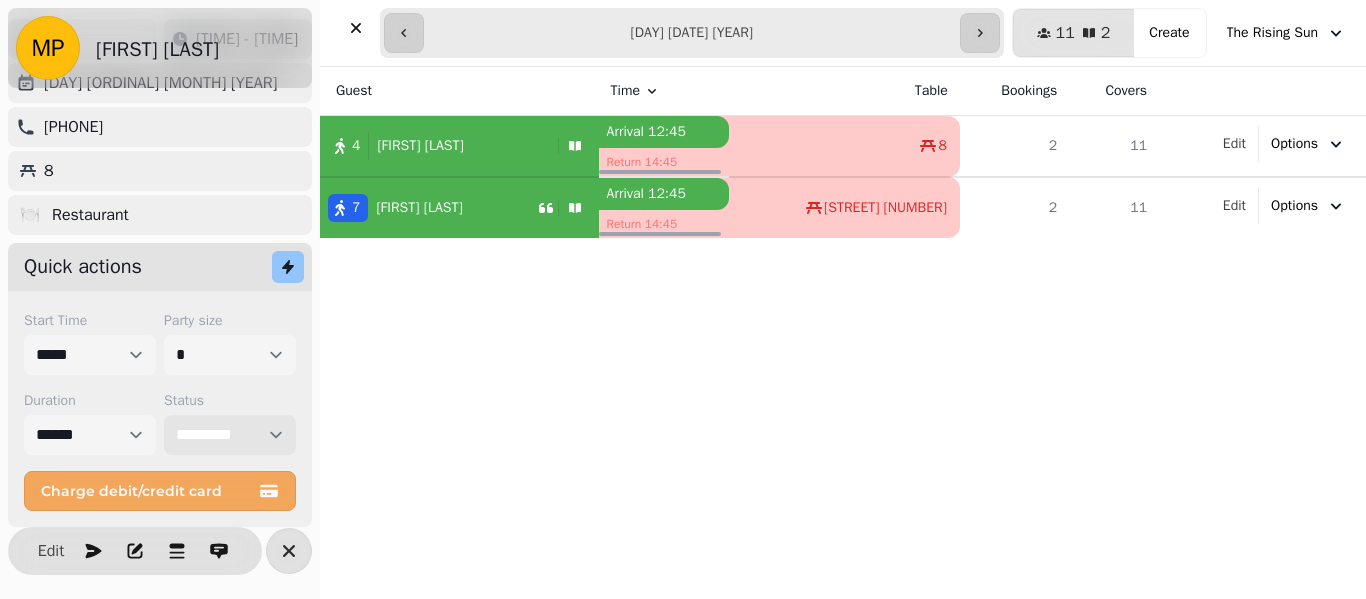 click on "**********" at bounding box center (230, 435) 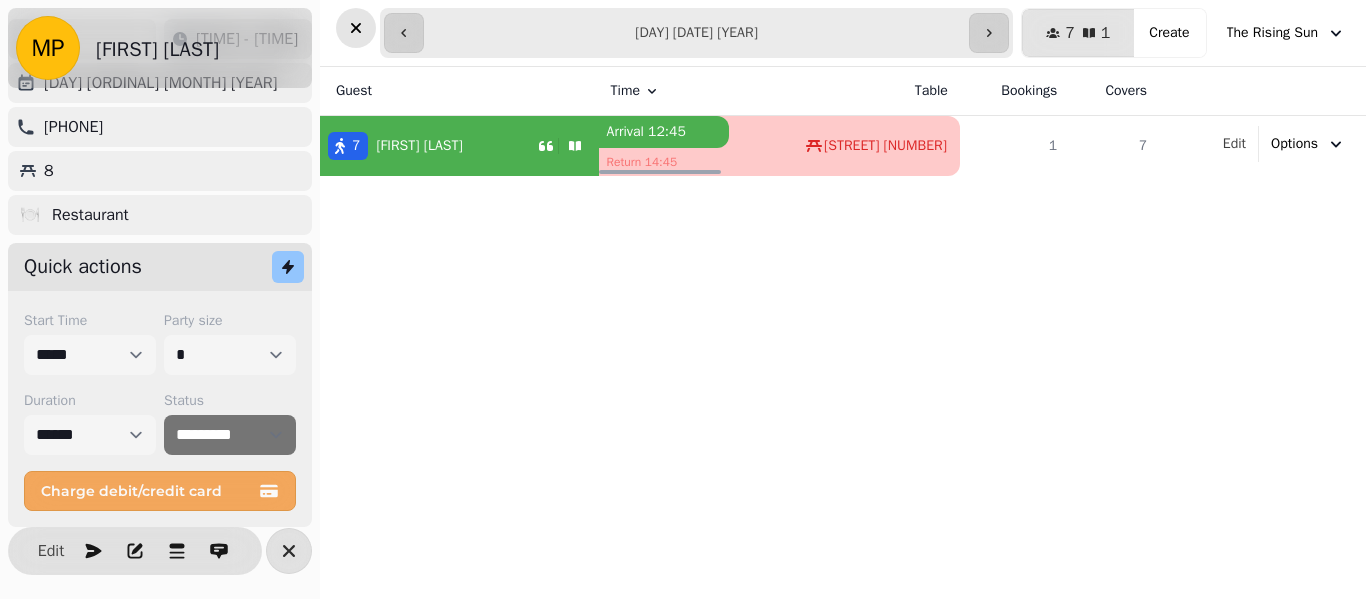 click 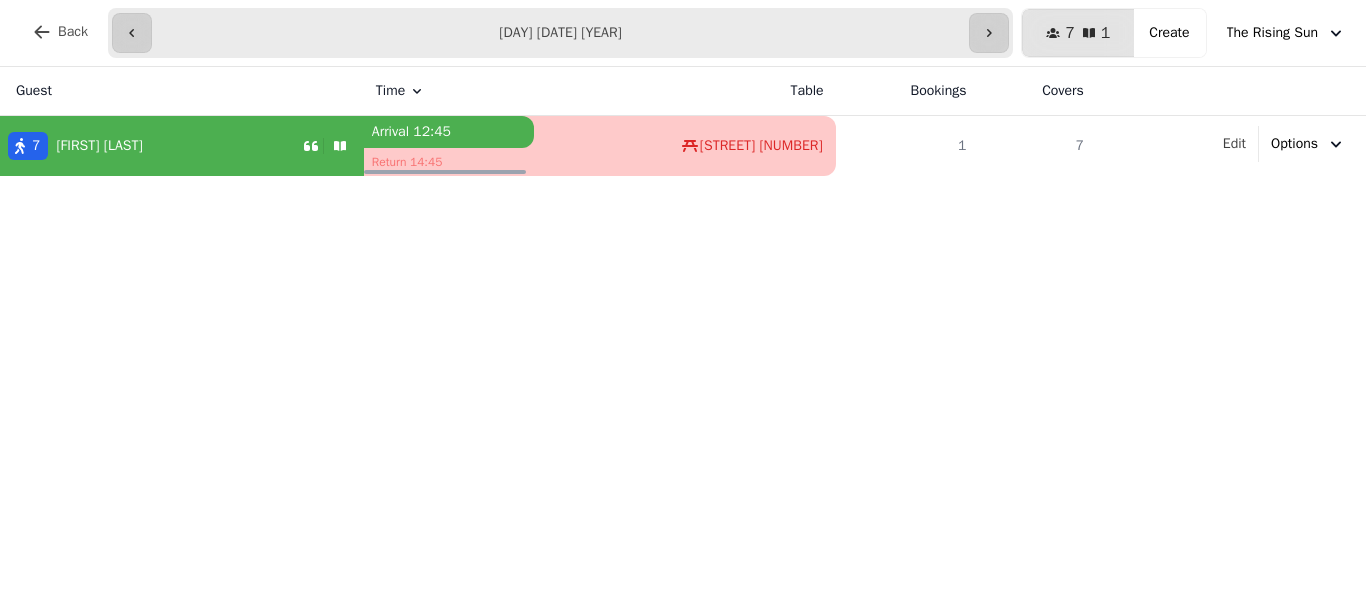 click on "**********" at bounding box center (560, 33) 